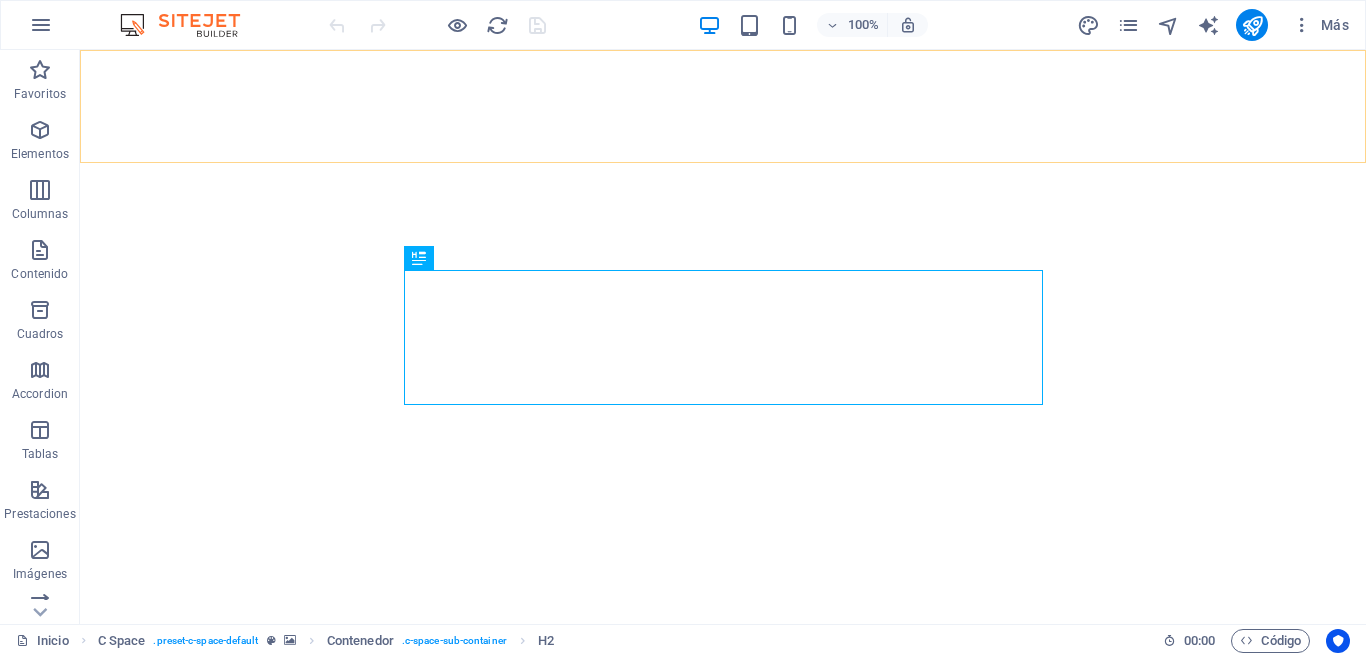 scroll, scrollTop: 0, scrollLeft: 0, axis: both 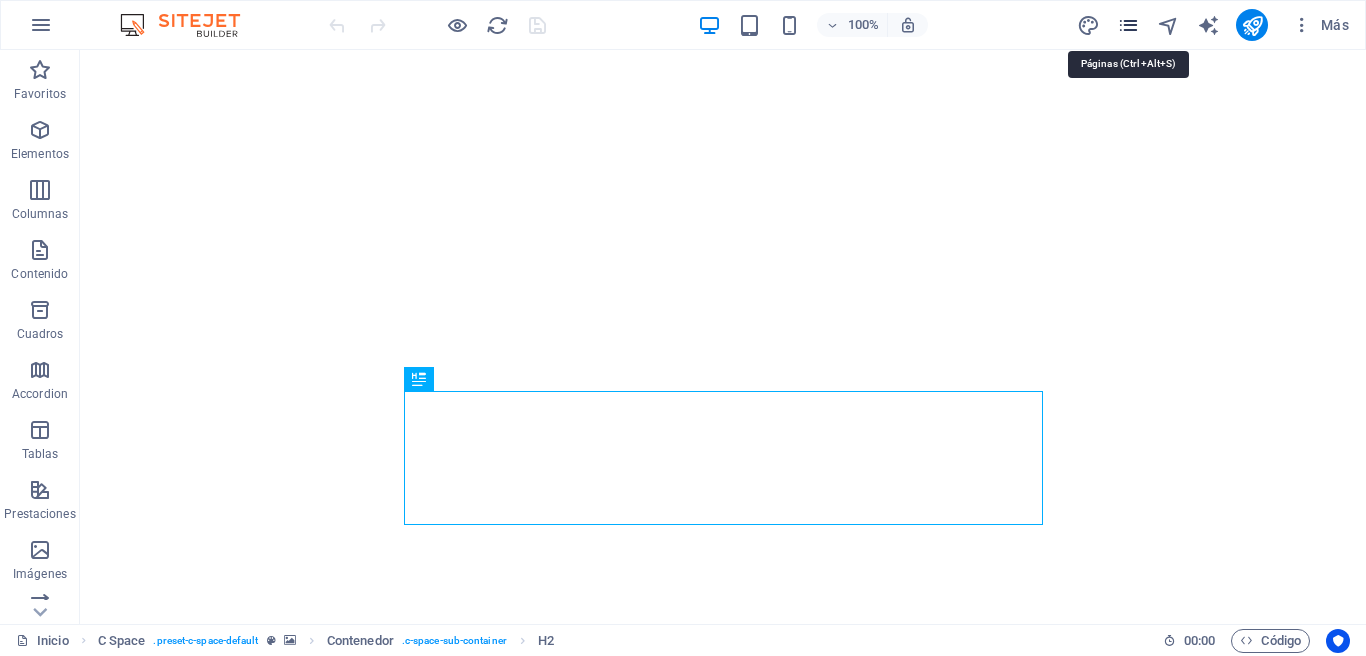 click at bounding box center [1128, 25] 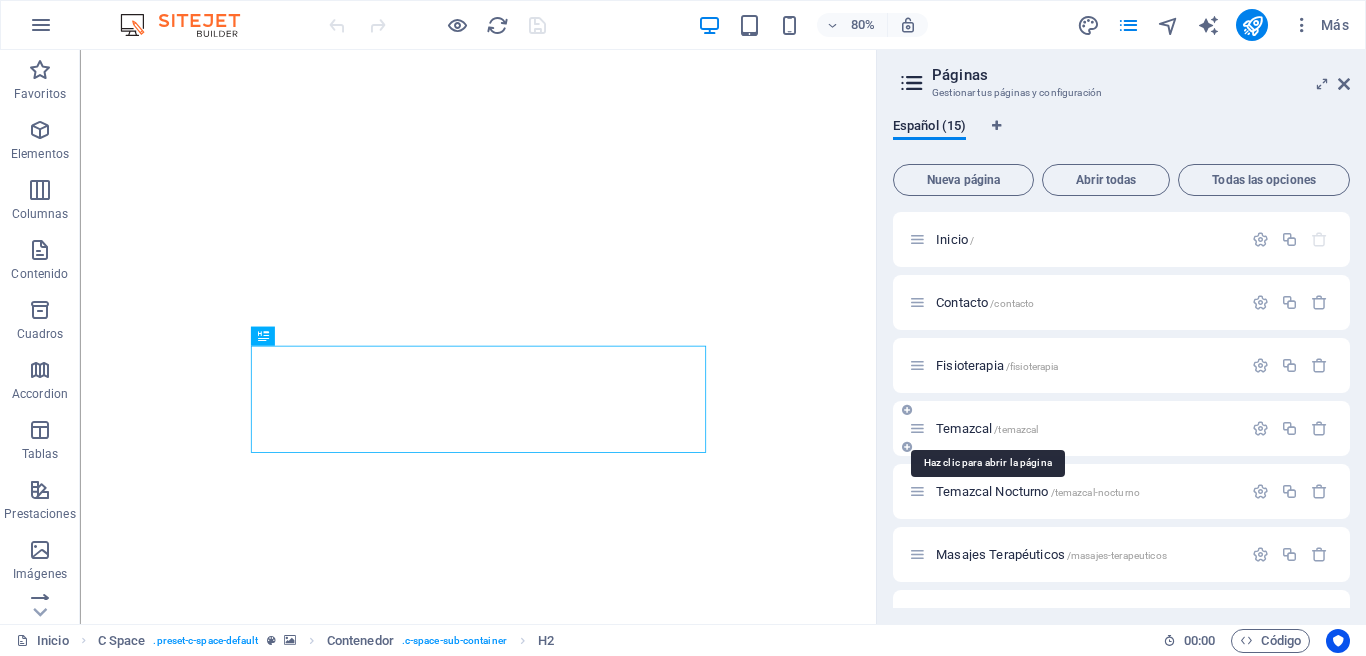 click on "Temazcal /temazcal" at bounding box center (987, 428) 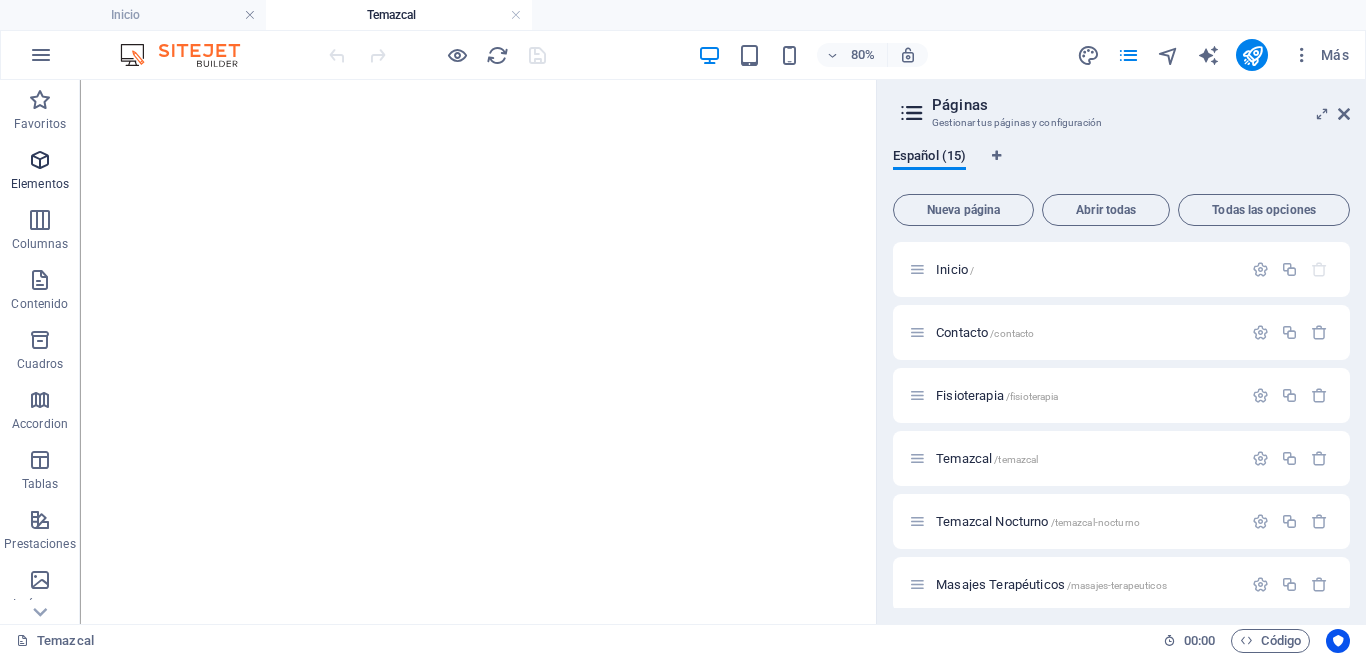 click at bounding box center [40, 160] 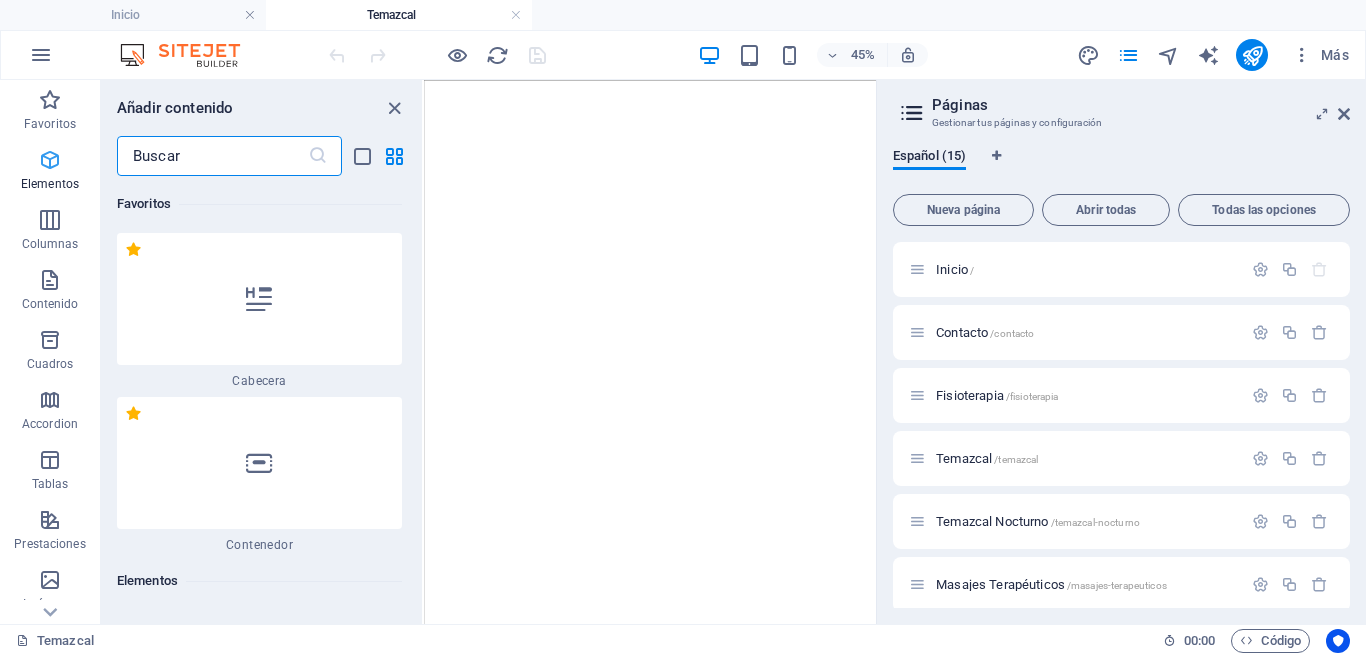 scroll, scrollTop: 377, scrollLeft: 0, axis: vertical 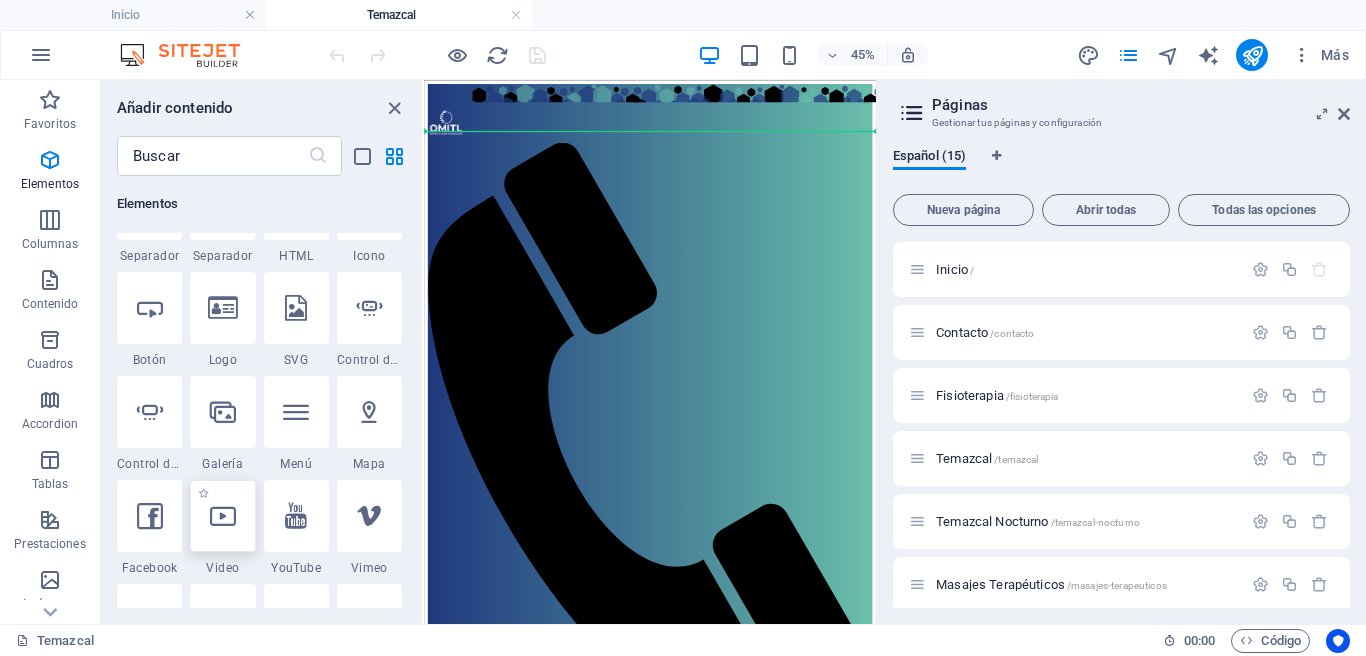 select on "%" 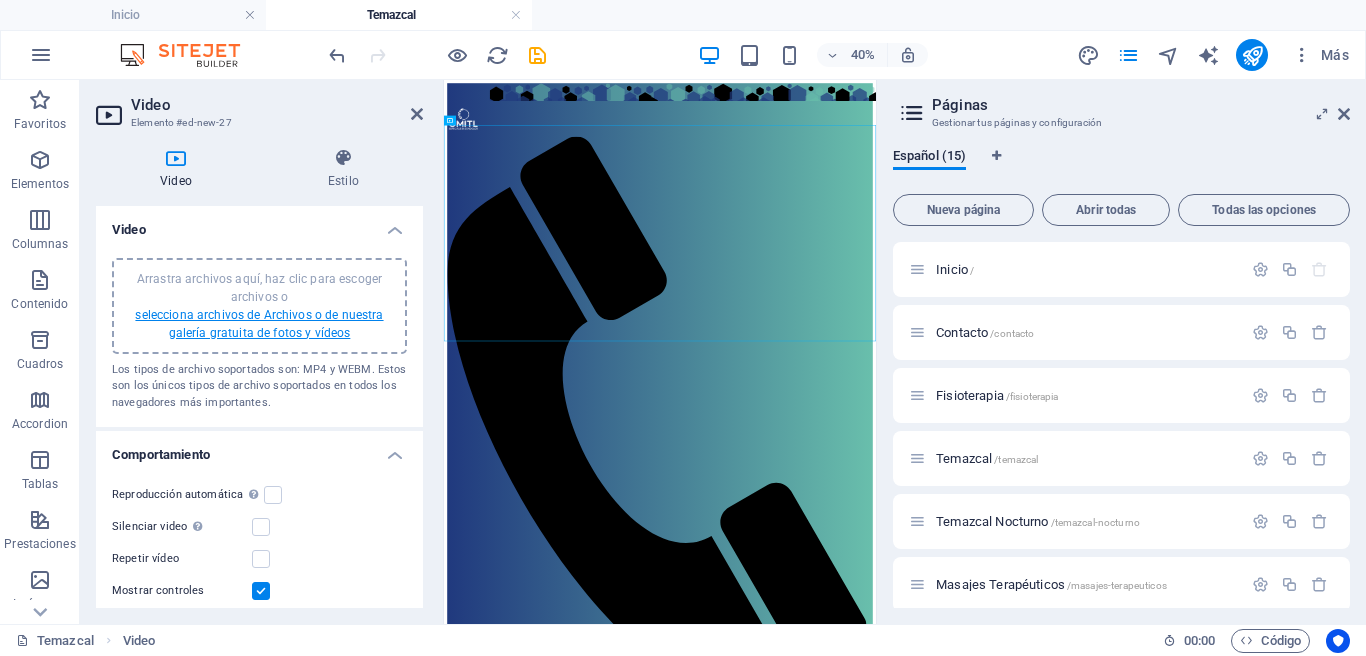 click on "selecciona archivos de Archivos o de nuestra galería gratuita de fotos y vídeos" at bounding box center (259, 324) 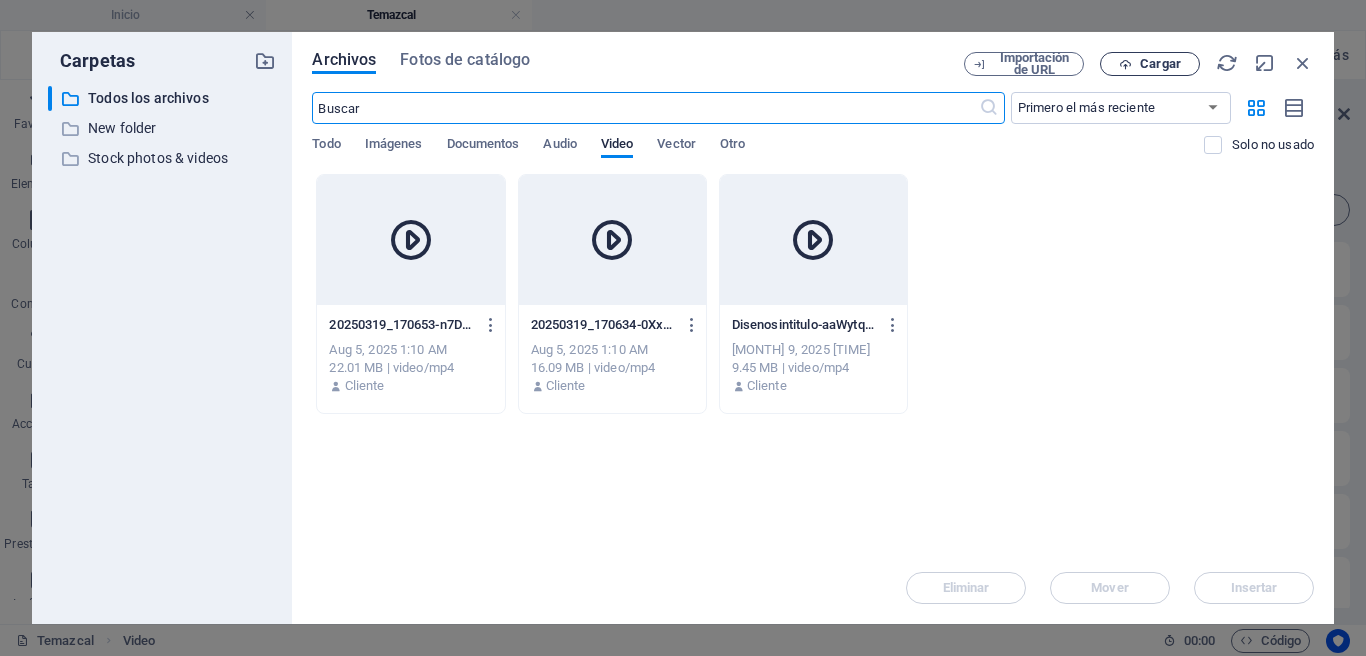 click on "Cargar" at bounding box center [1160, 64] 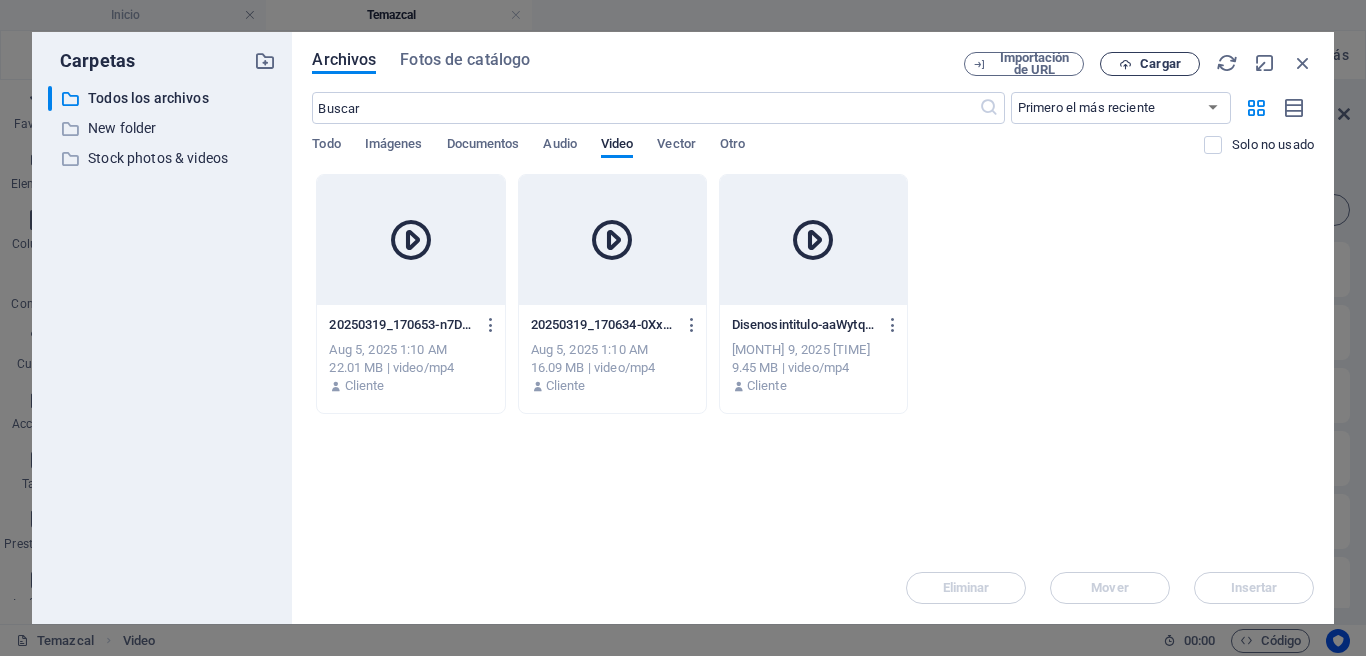 click on "Cargar" at bounding box center [1160, 64] 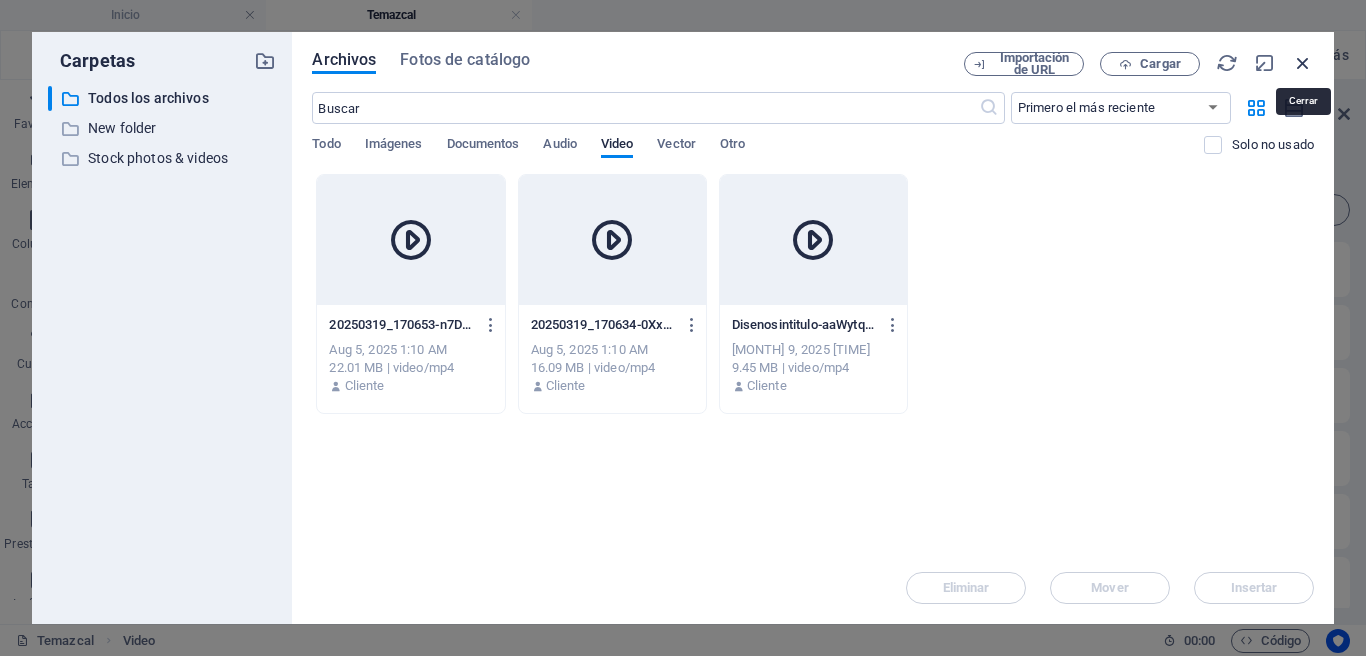 click at bounding box center (1303, 63) 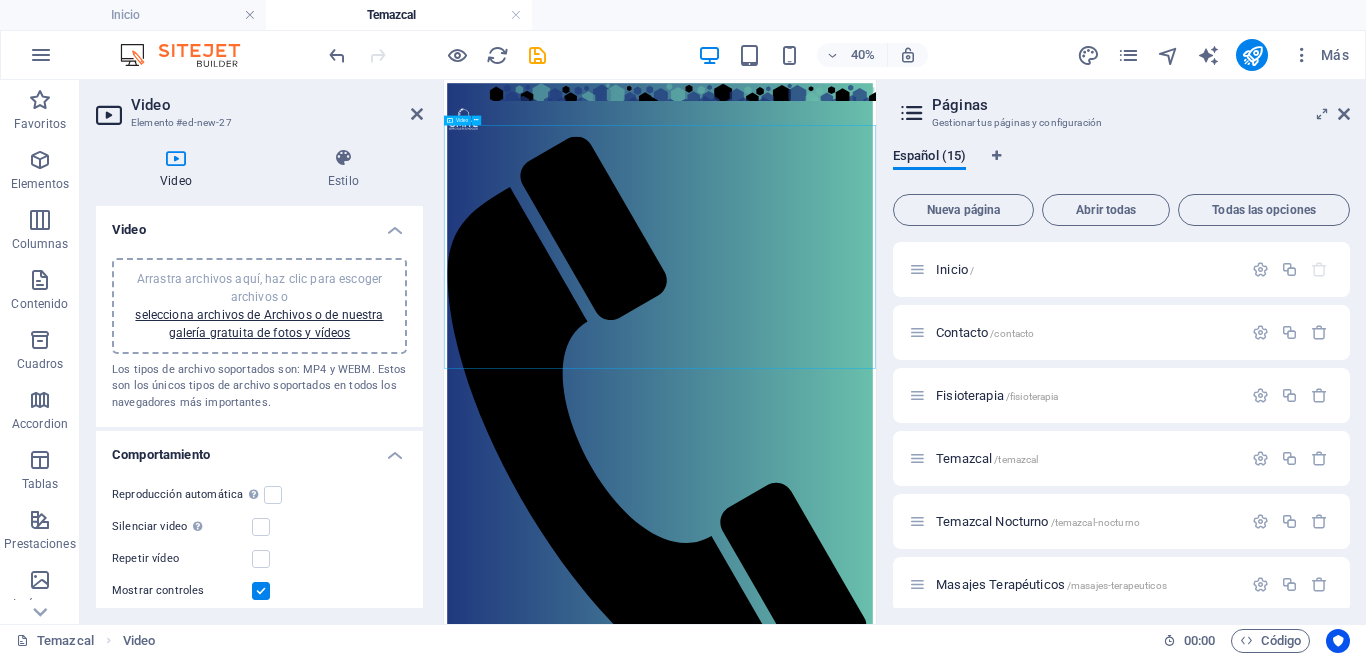 click at bounding box center (984, 2115) 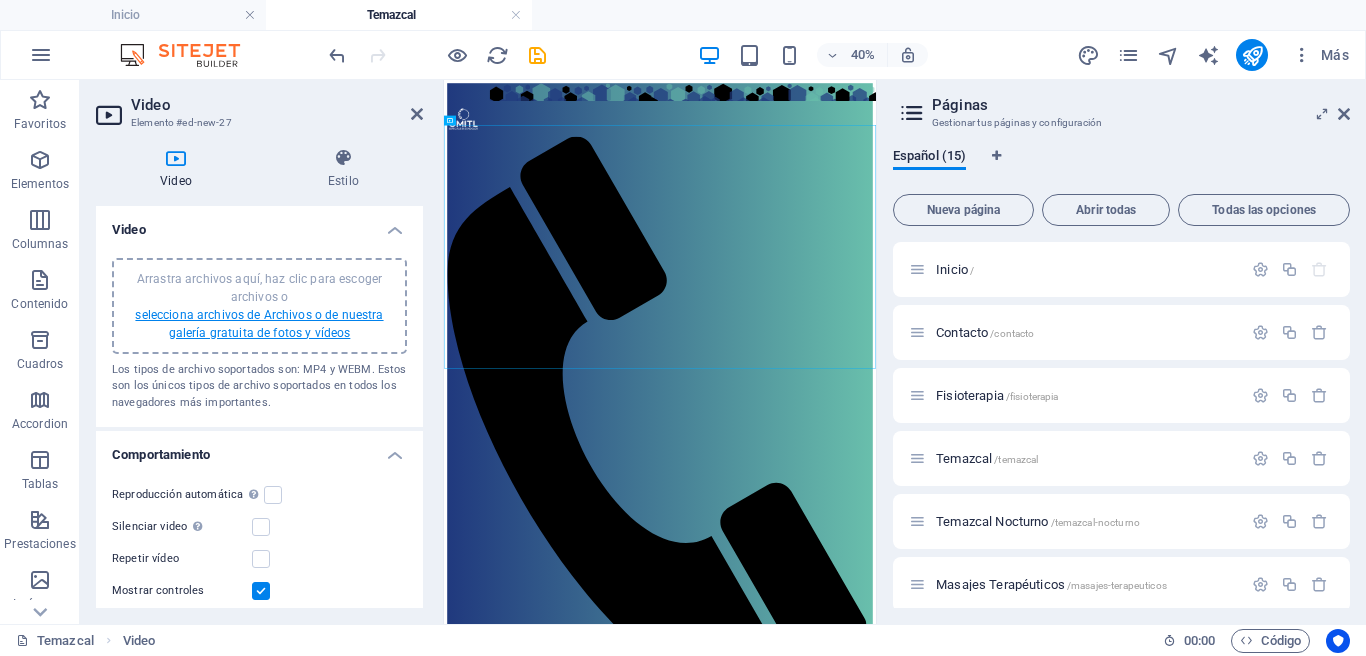 click on "selecciona archivos de Archivos o de nuestra galería gratuita de fotos y vídeos" at bounding box center [259, 324] 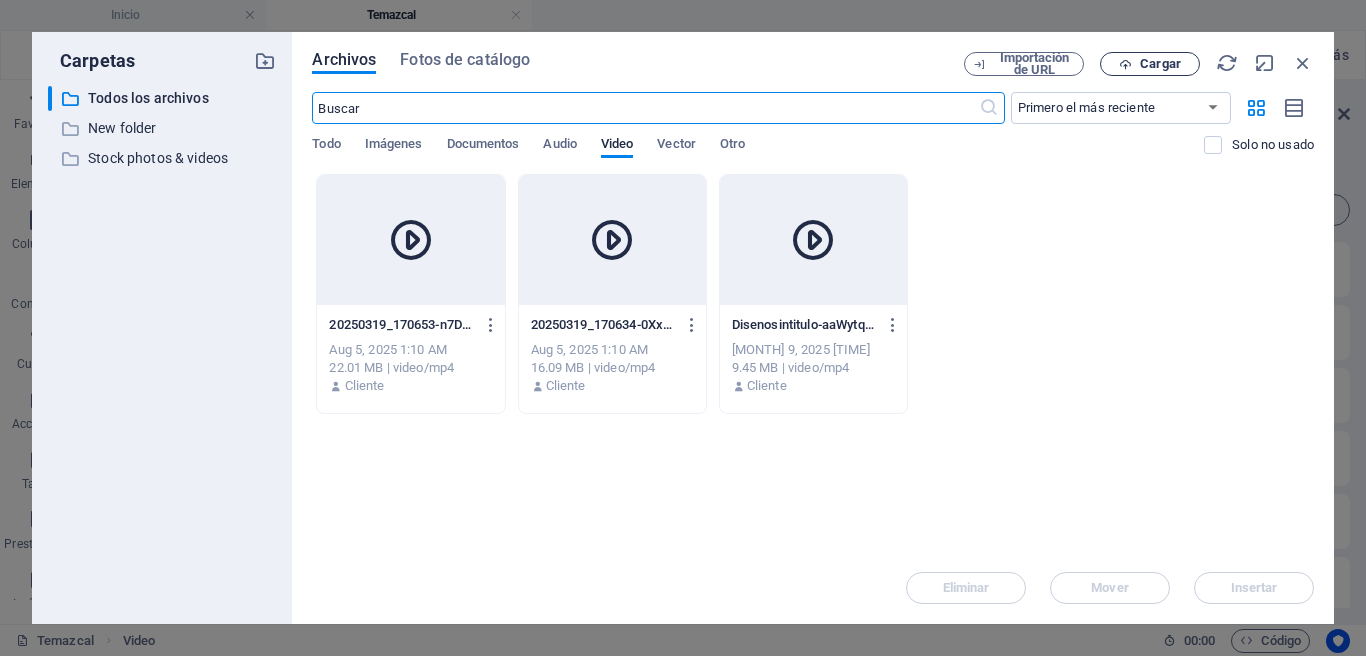 click on "Cargar" at bounding box center (1150, 64) 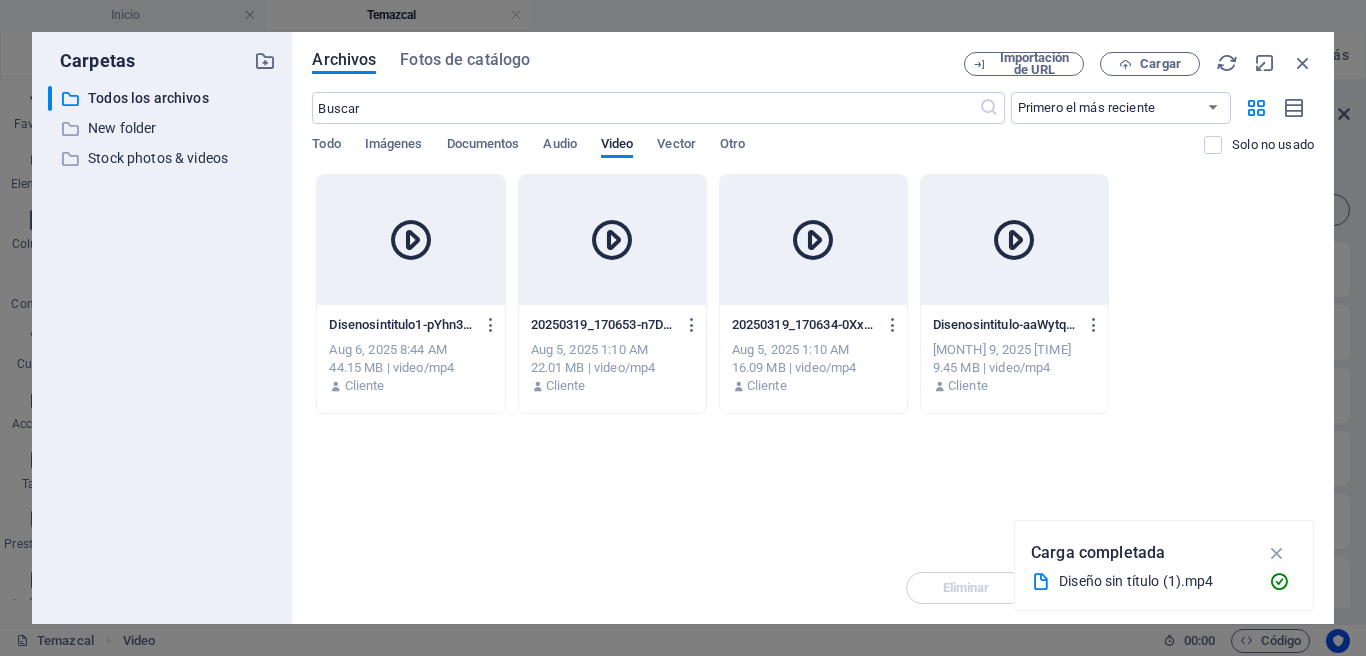 click at bounding box center (411, 240) 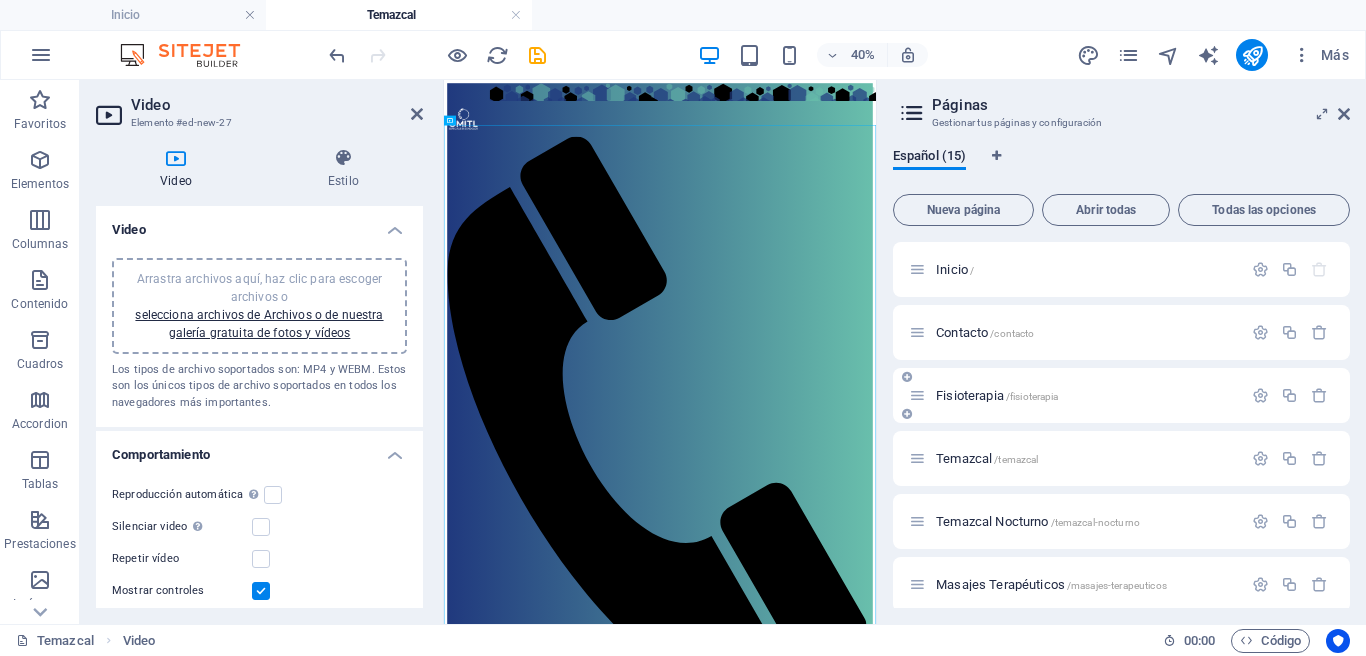 click on "Fisioterapia /fisioterapia" at bounding box center [1075, 395] 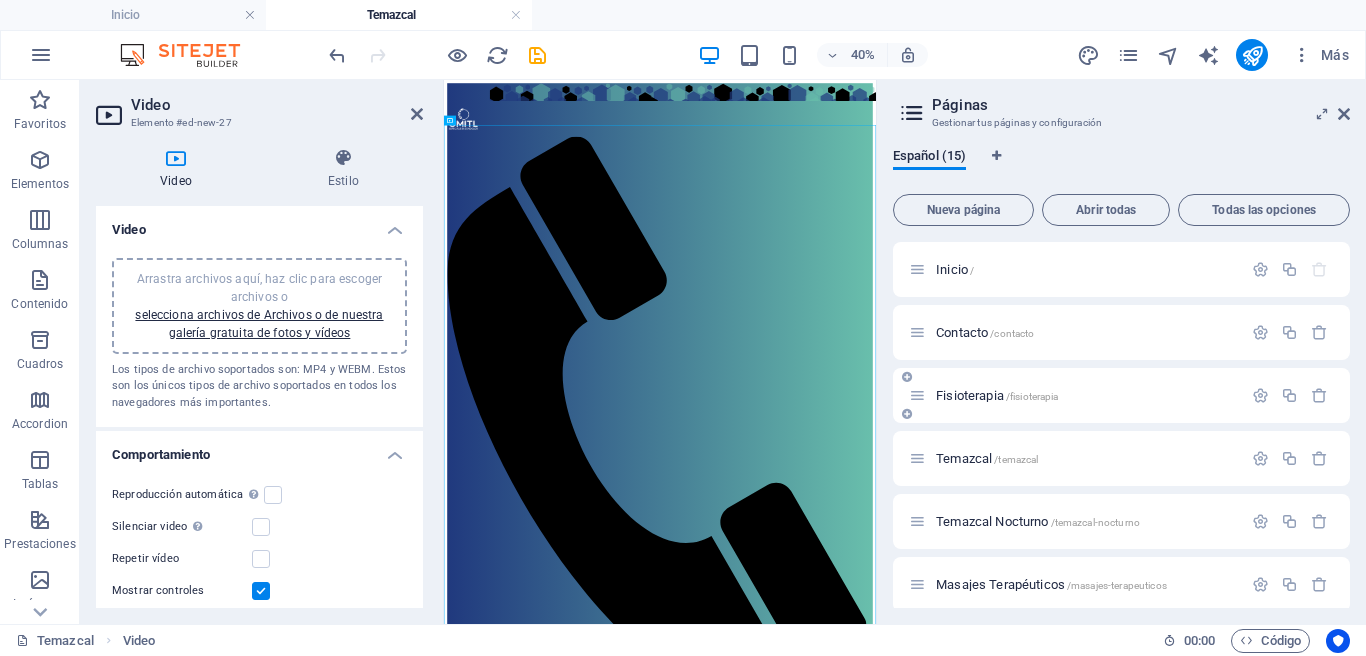 click on "Fisioterapia /fisioterapia" at bounding box center [997, 395] 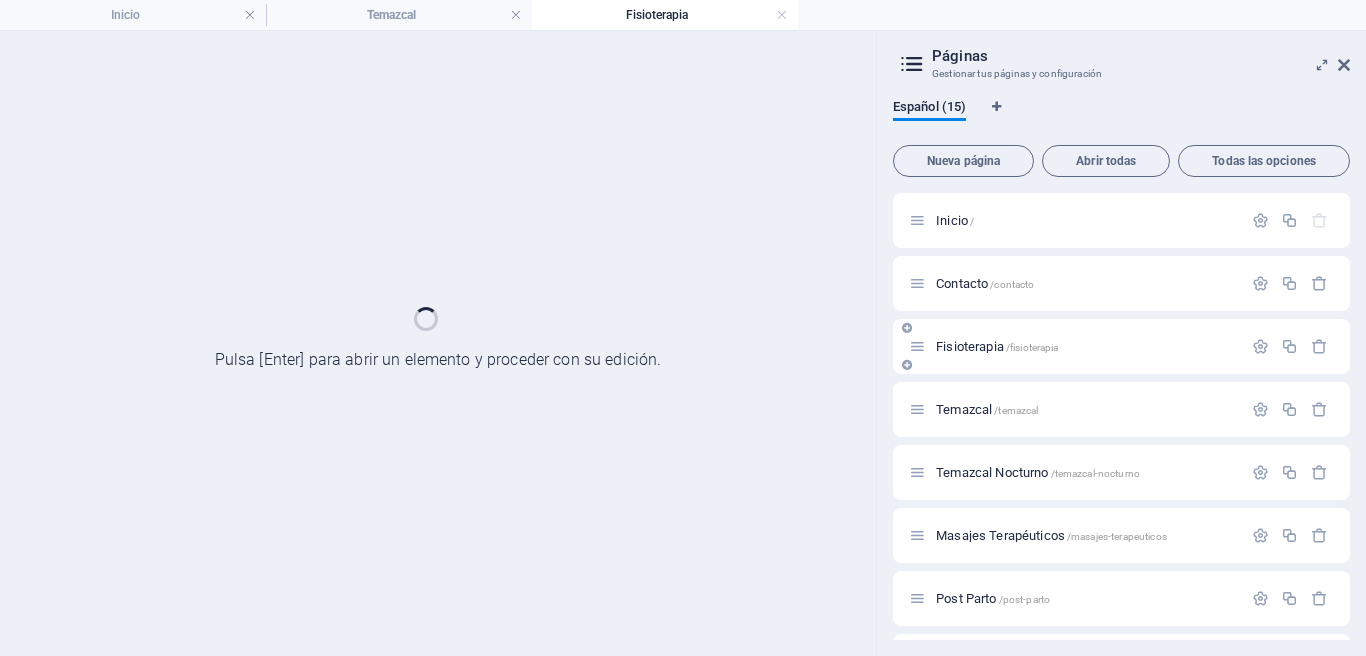 click on "Temazcal /temazcal" at bounding box center [1121, 409] 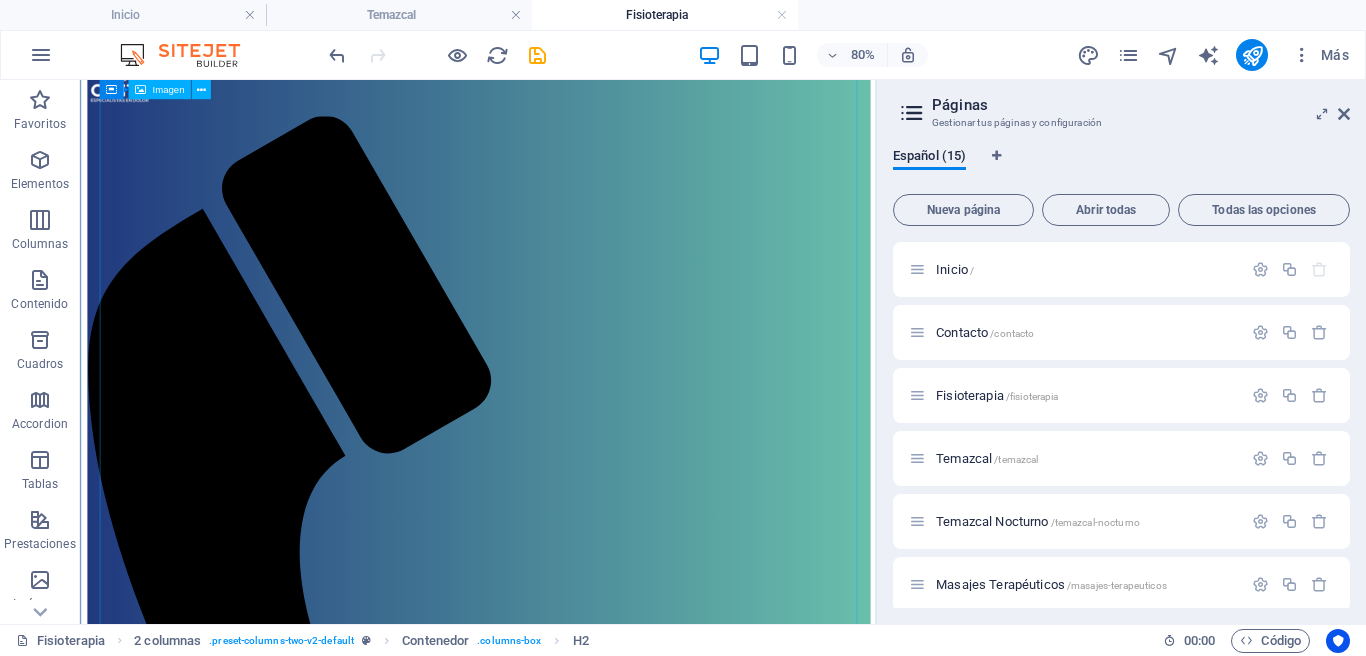 scroll, scrollTop: 0, scrollLeft: 0, axis: both 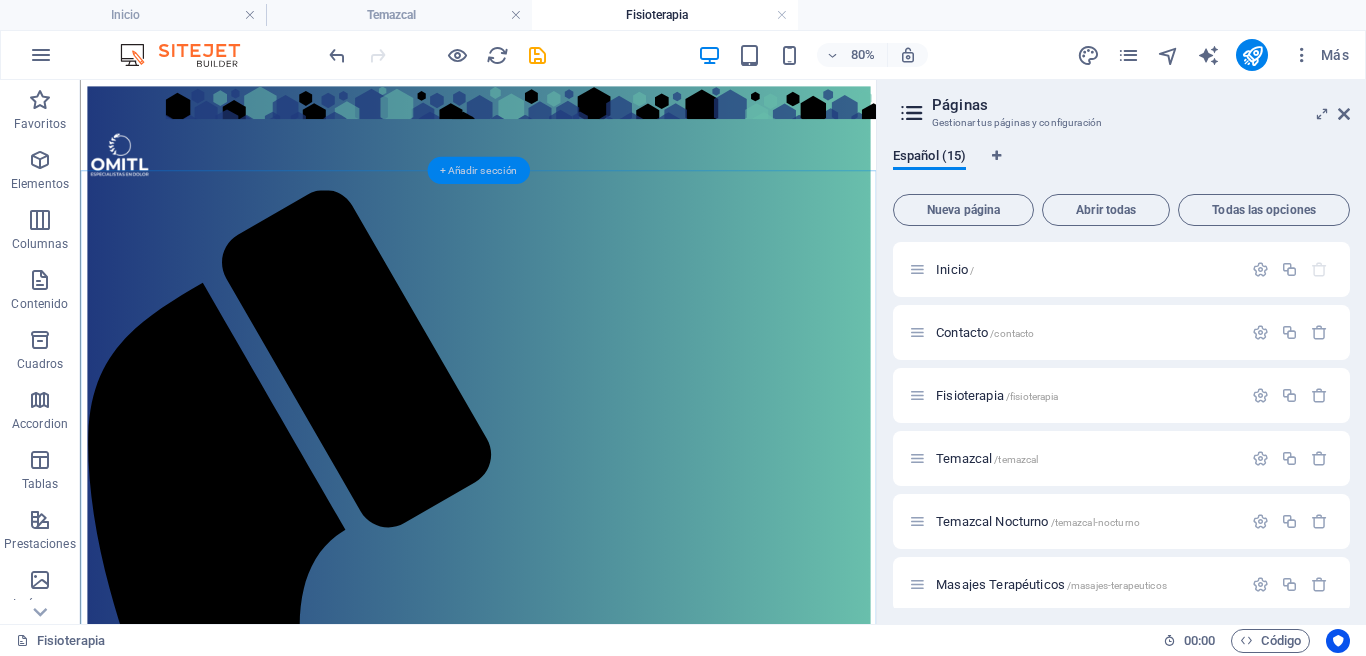 click on "+ Añadir sección" at bounding box center [478, 170] 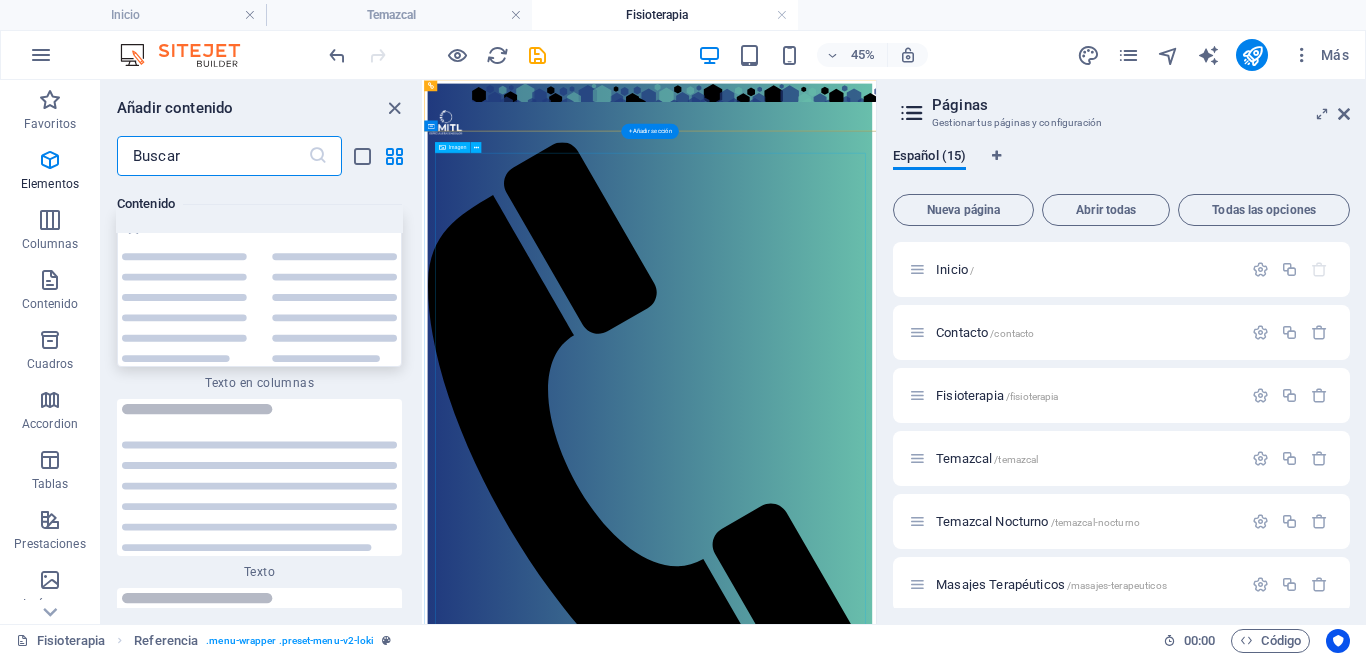 scroll, scrollTop: 6808, scrollLeft: 0, axis: vertical 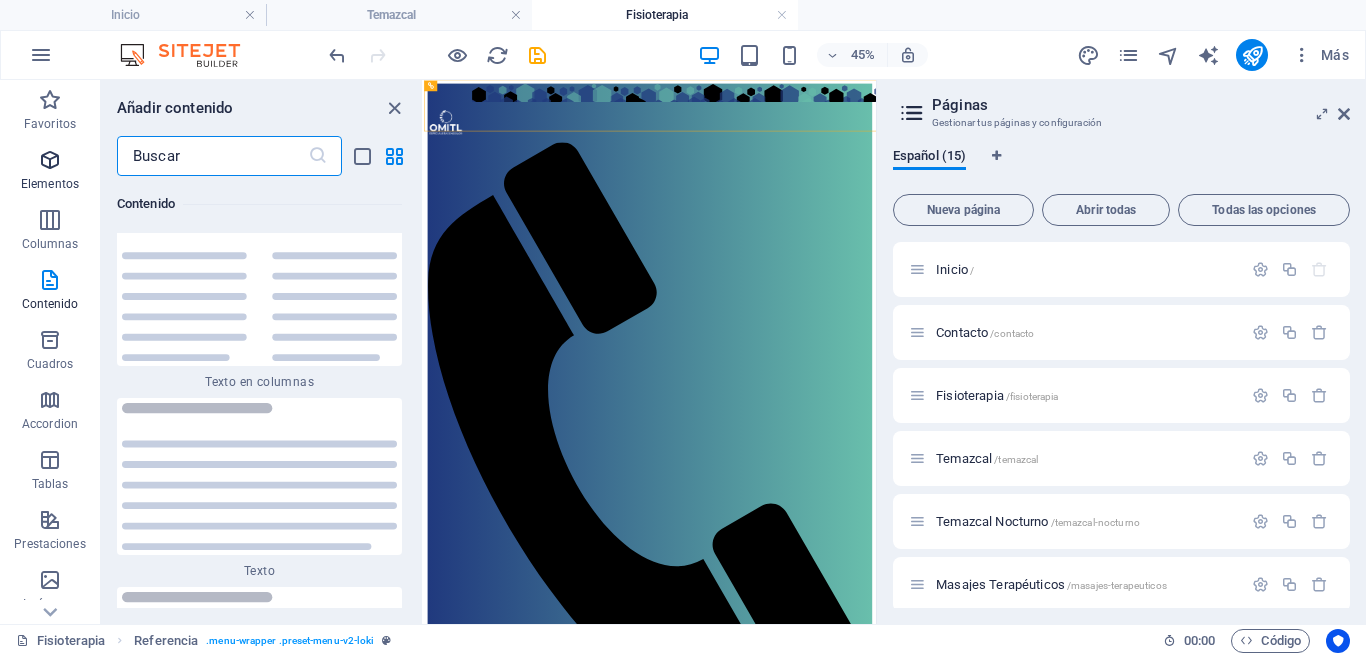click on "Elementos" at bounding box center [50, 184] 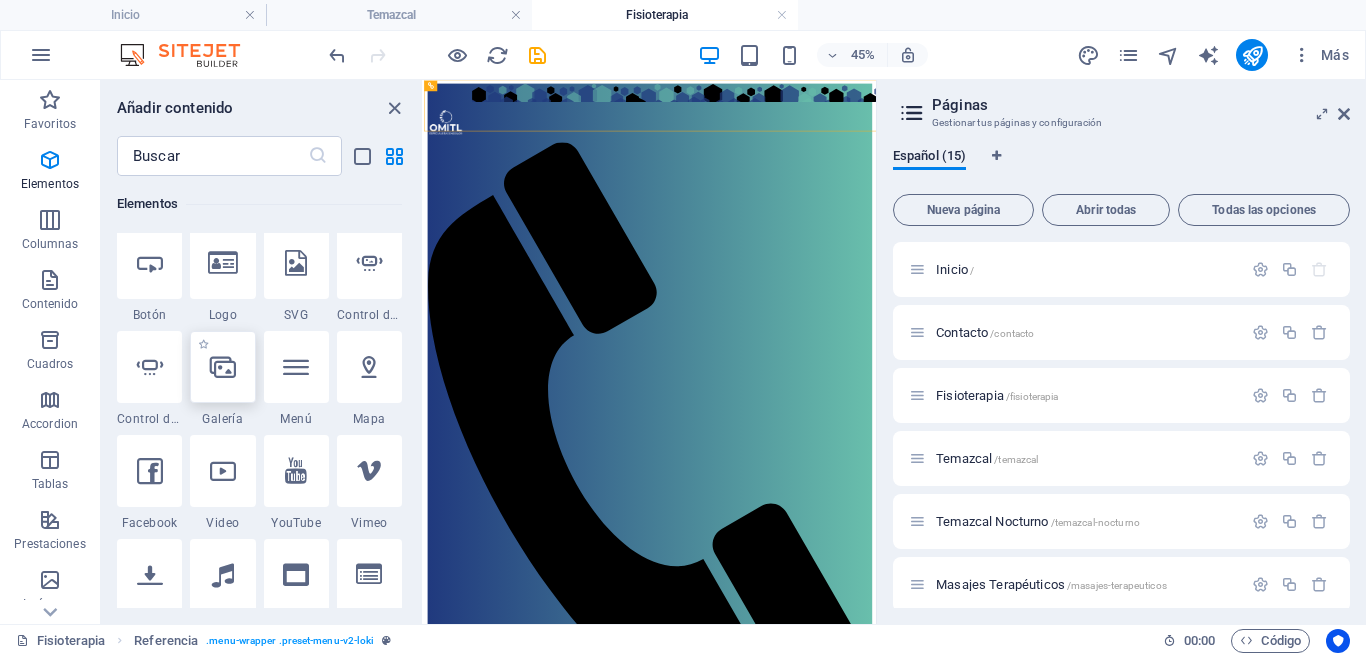 scroll, scrollTop: 592, scrollLeft: 0, axis: vertical 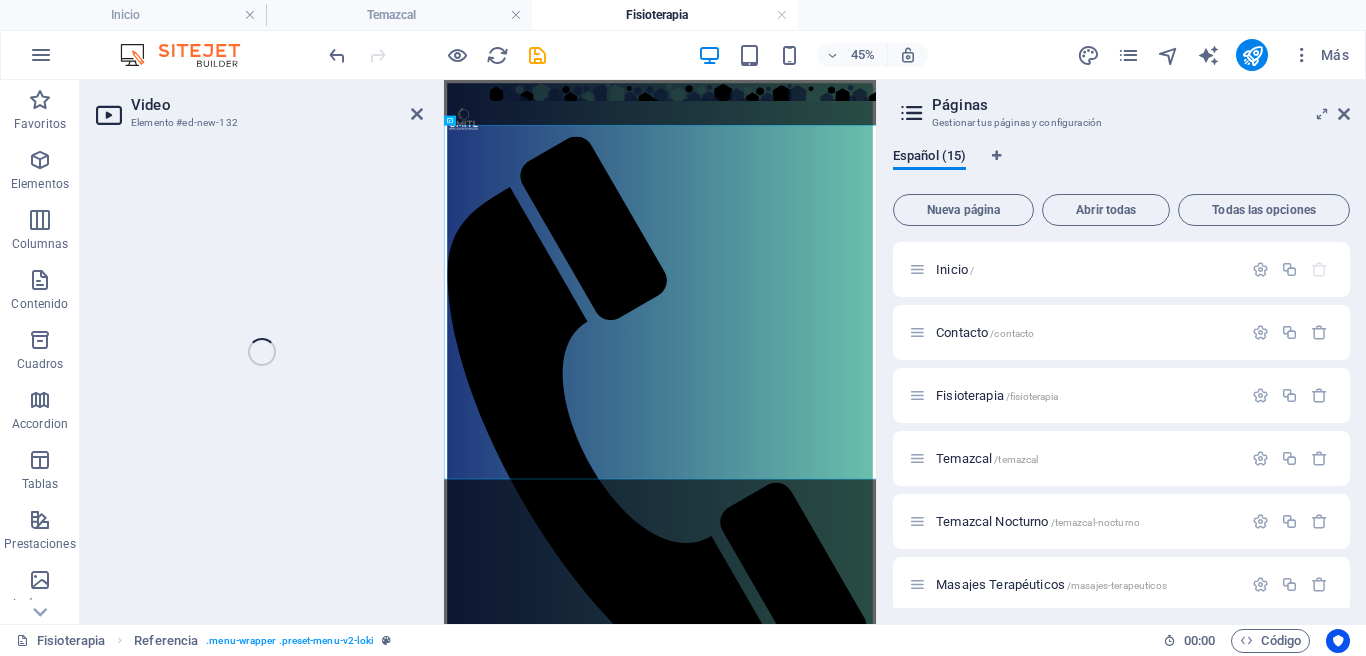 select on "%" 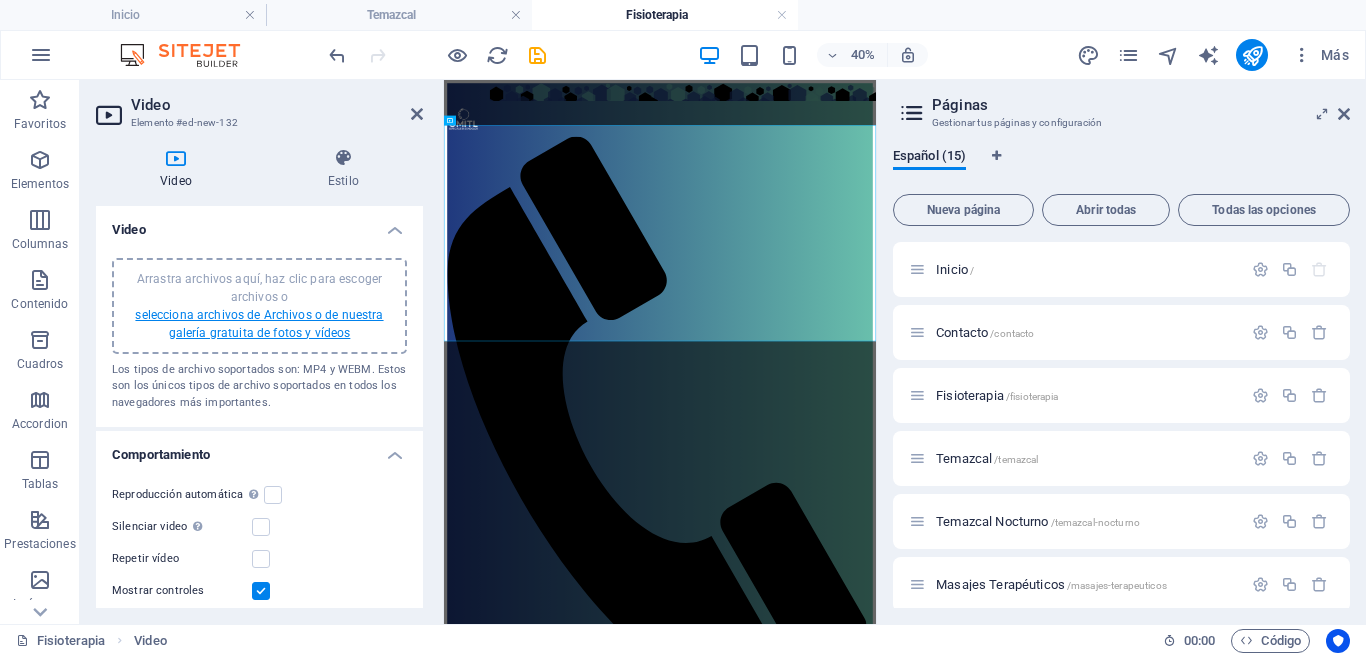 click on "selecciona archivos de Archivos o de nuestra galería gratuita de fotos y vídeos" at bounding box center [259, 324] 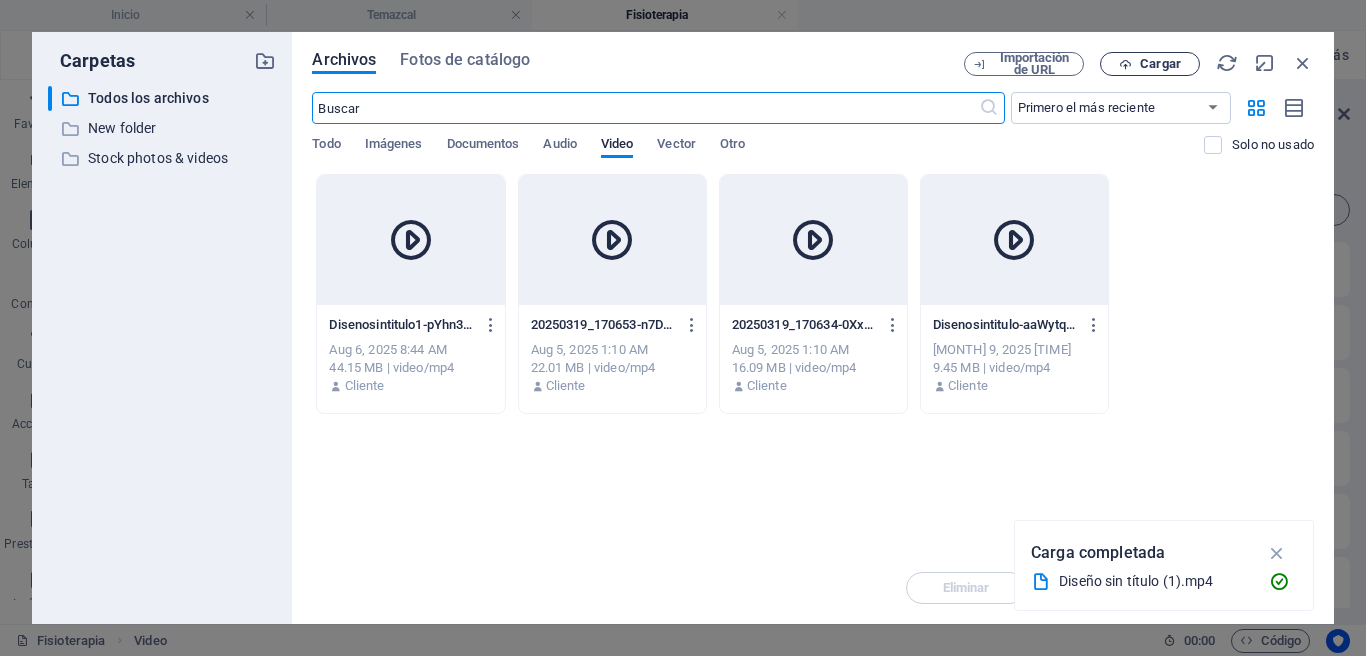 click on "Cargar" at bounding box center [1160, 64] 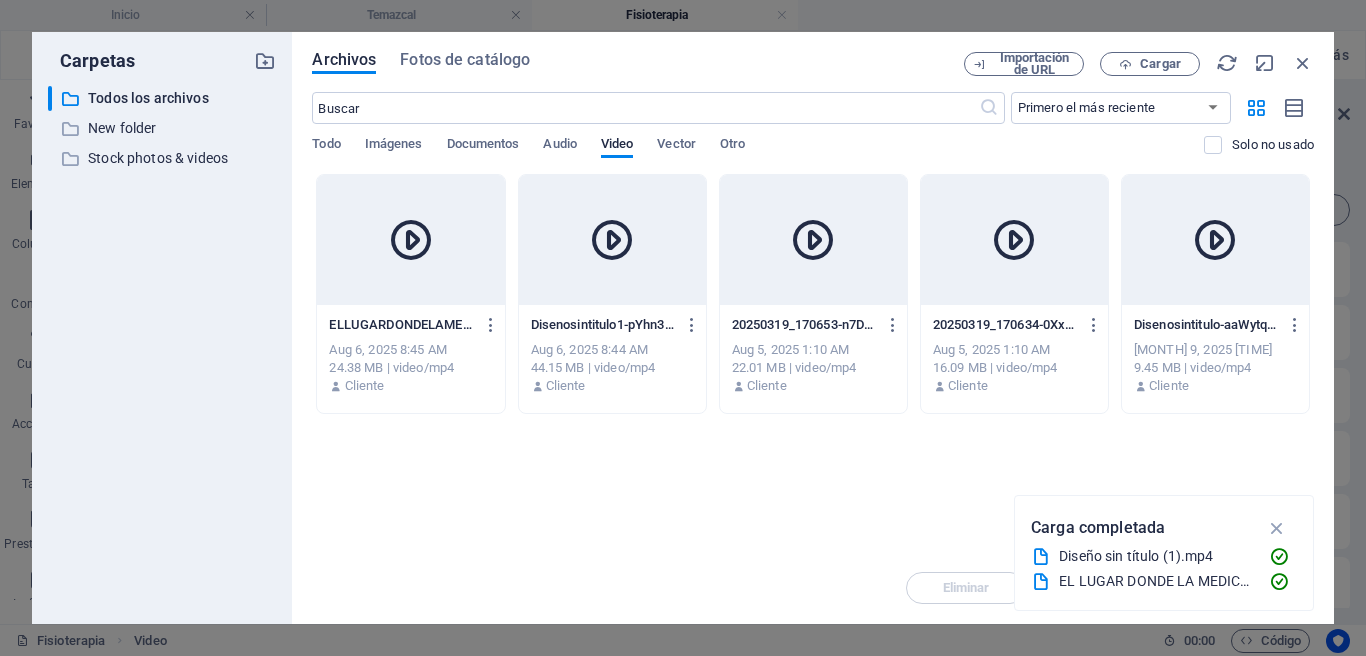 click at bounding box center [410, 240] 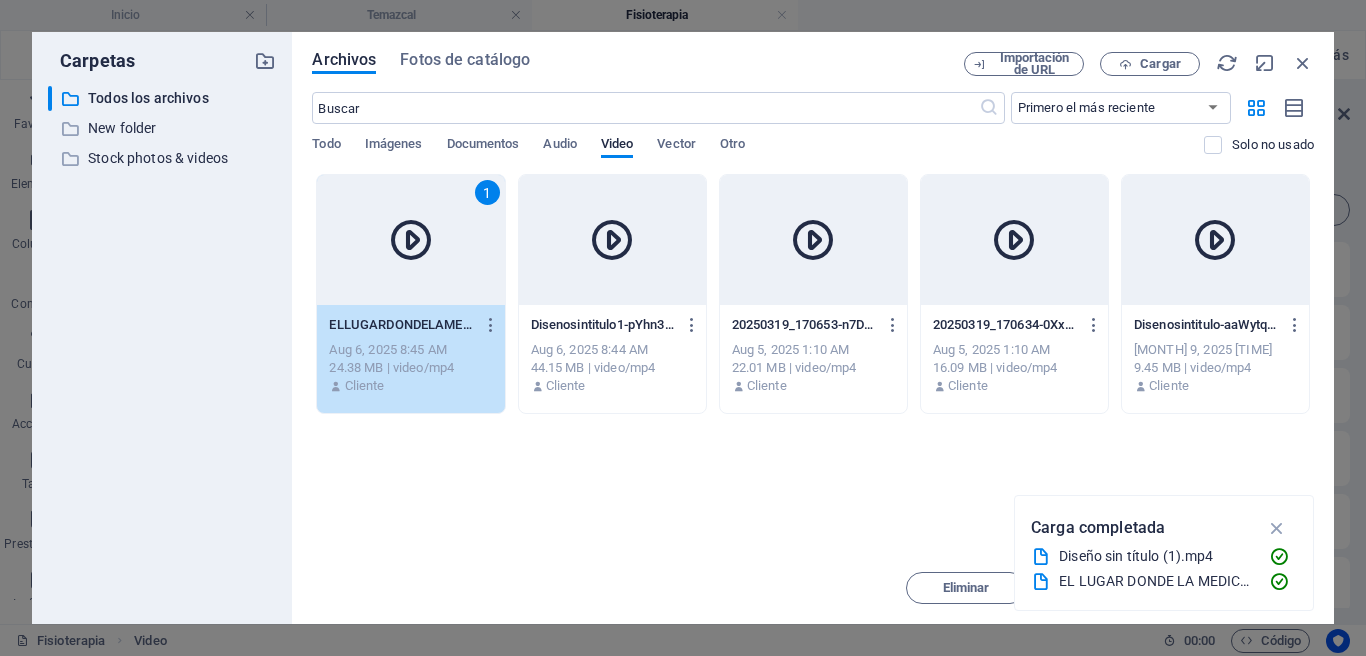 click on "1" at bounding box center (410, 240) 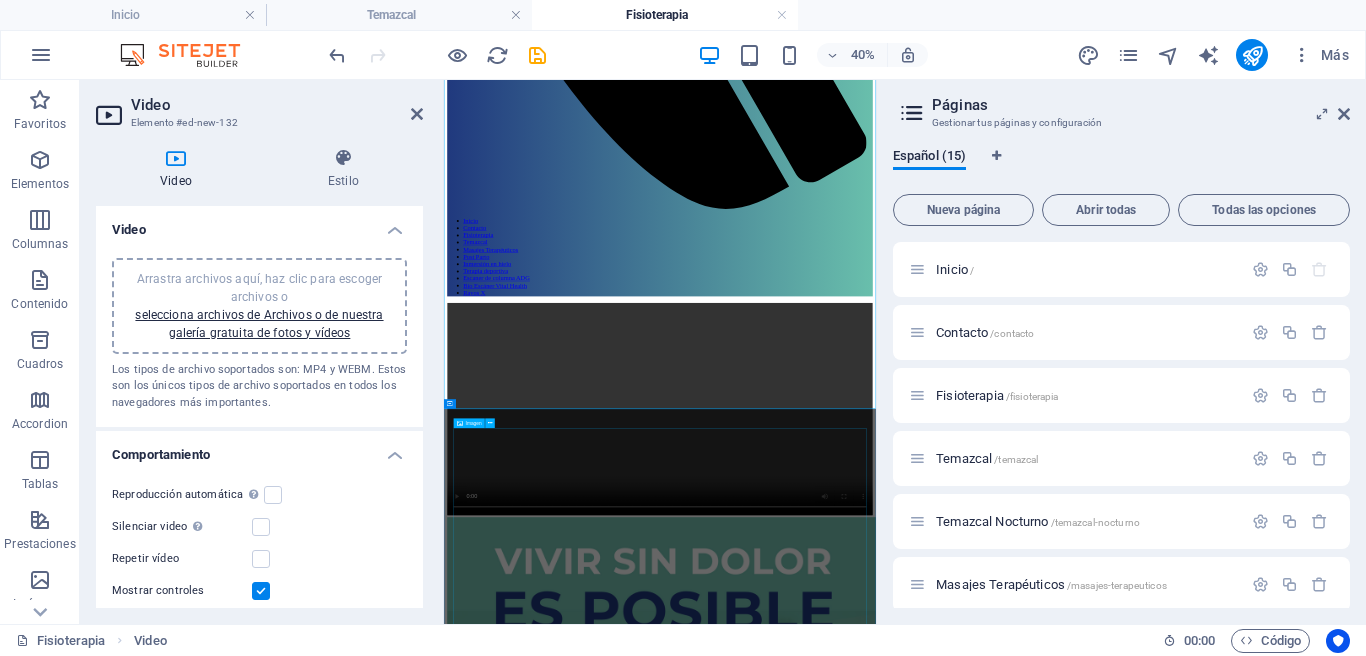 scroll, scrollTop: 1211, scrollLeft: 0, axis: vertical 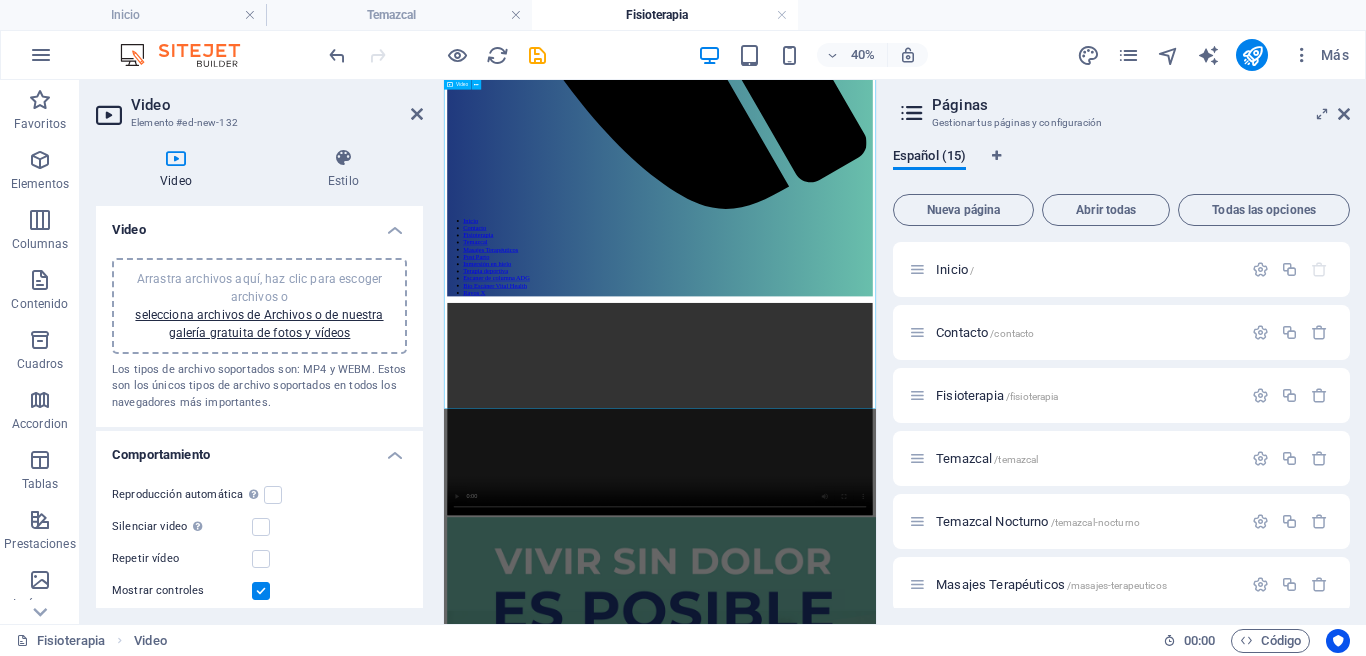 click at bounding box center [984, 904] 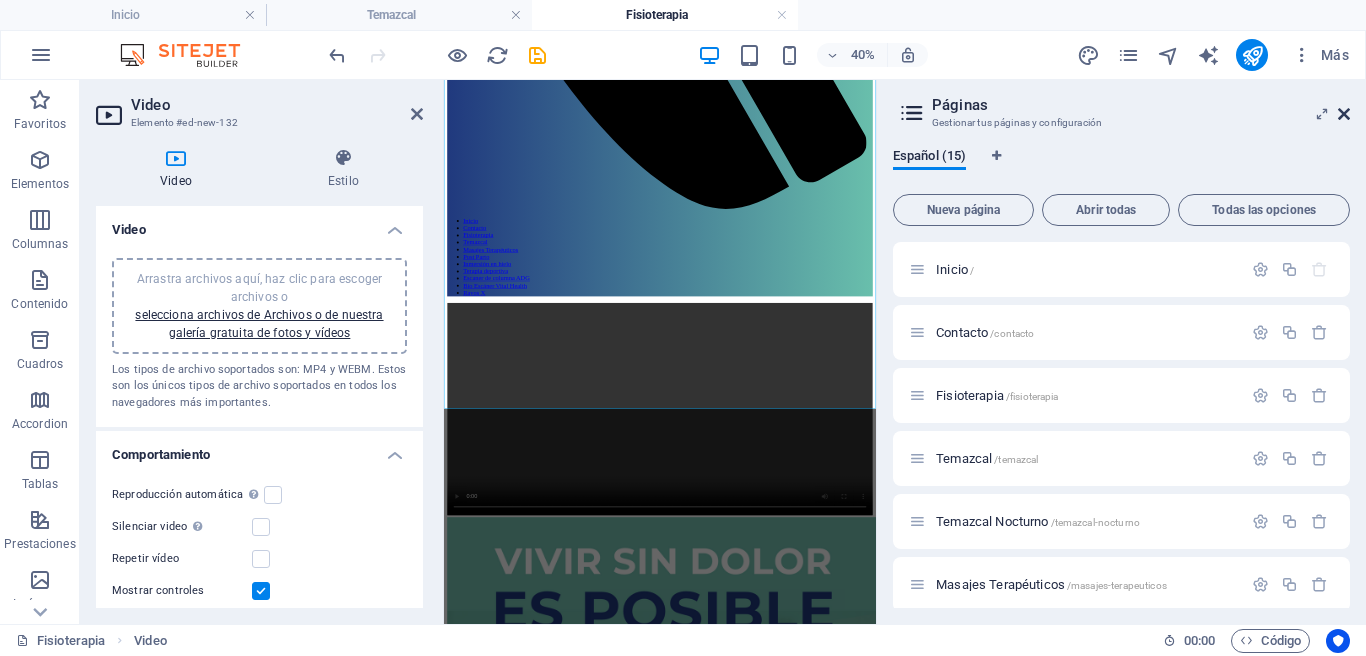 click at bounding box center (1344, 114) 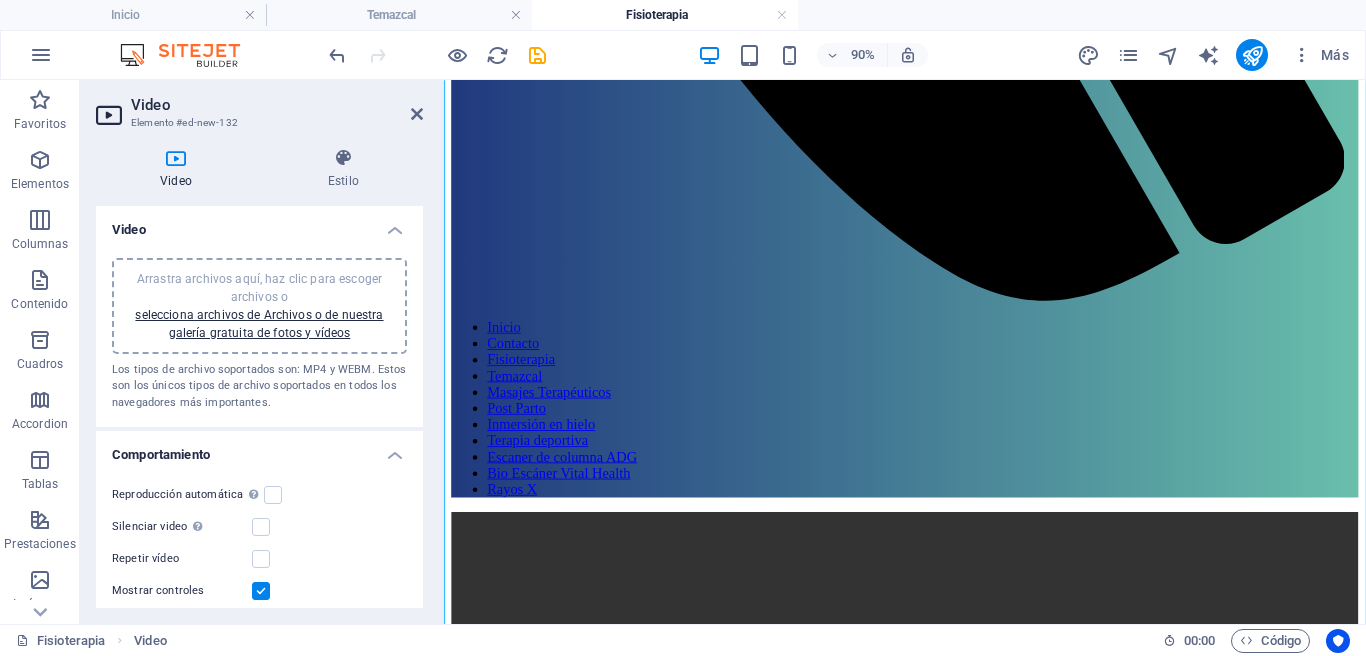 click on "Video Elemento #ed-new-132" at bounding box center (259, 106) 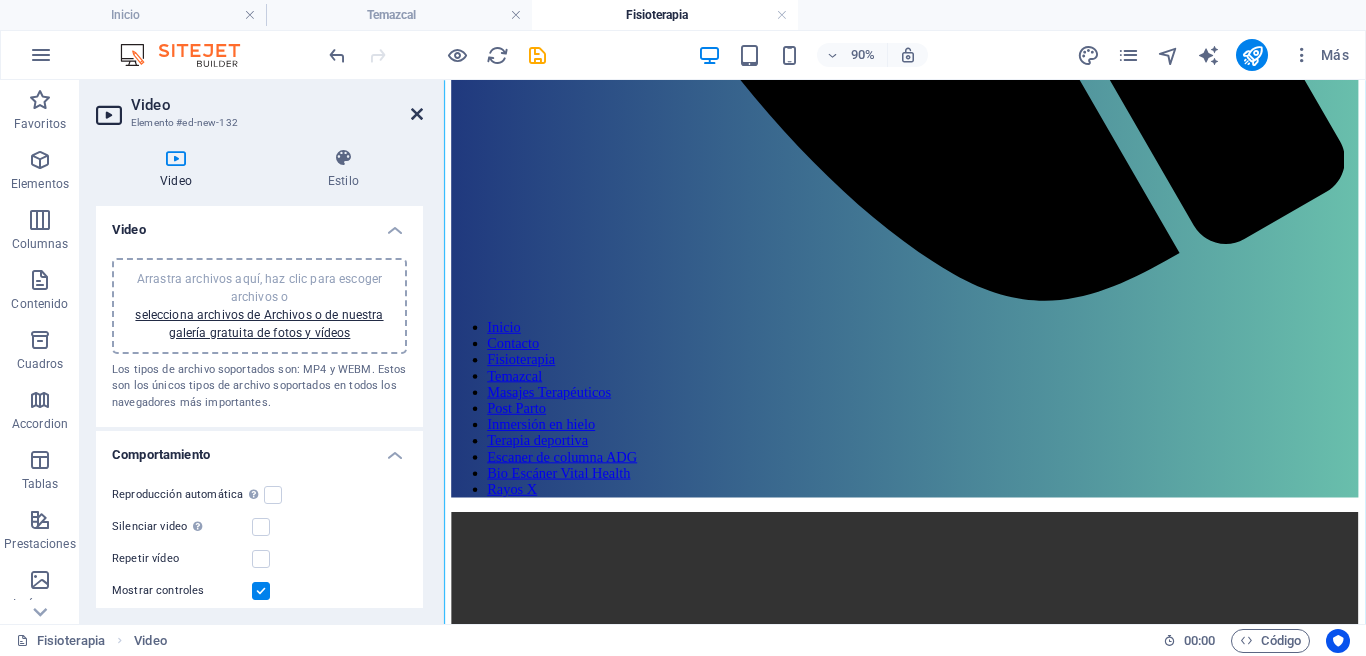click at bounding box center (417, 114) 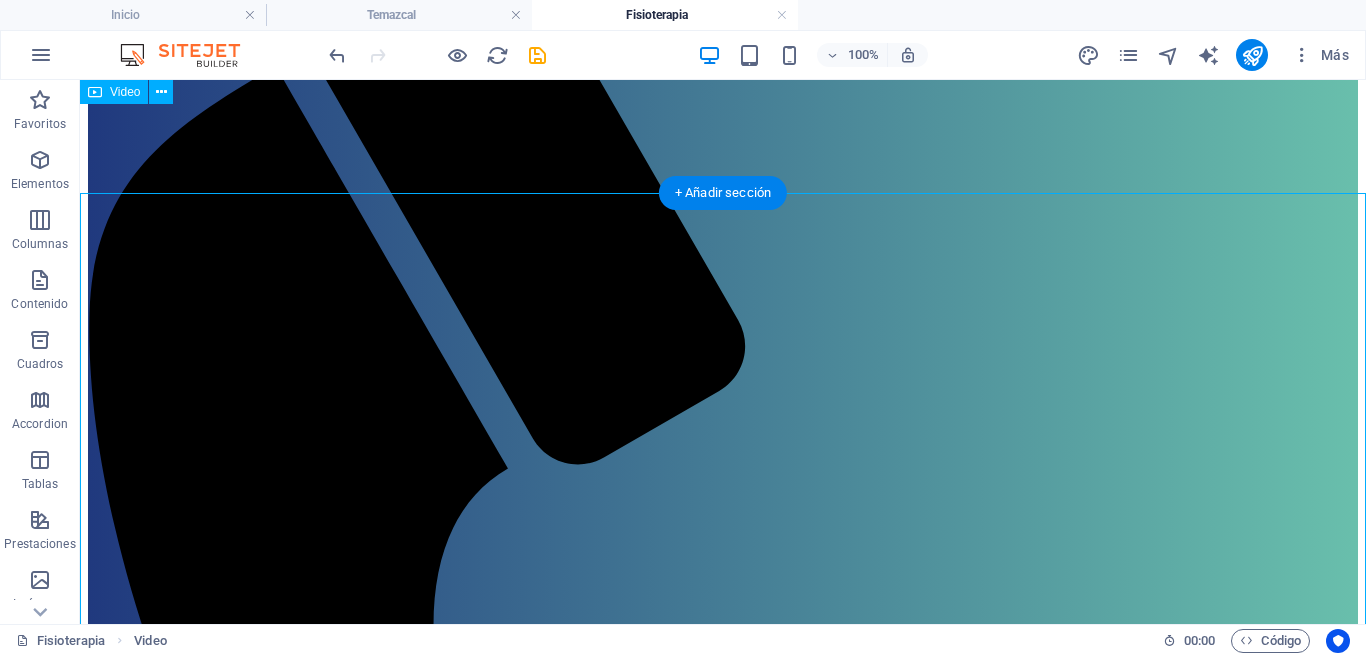scroll, scrollTop: 0, scrollLeft: 0, axis: both 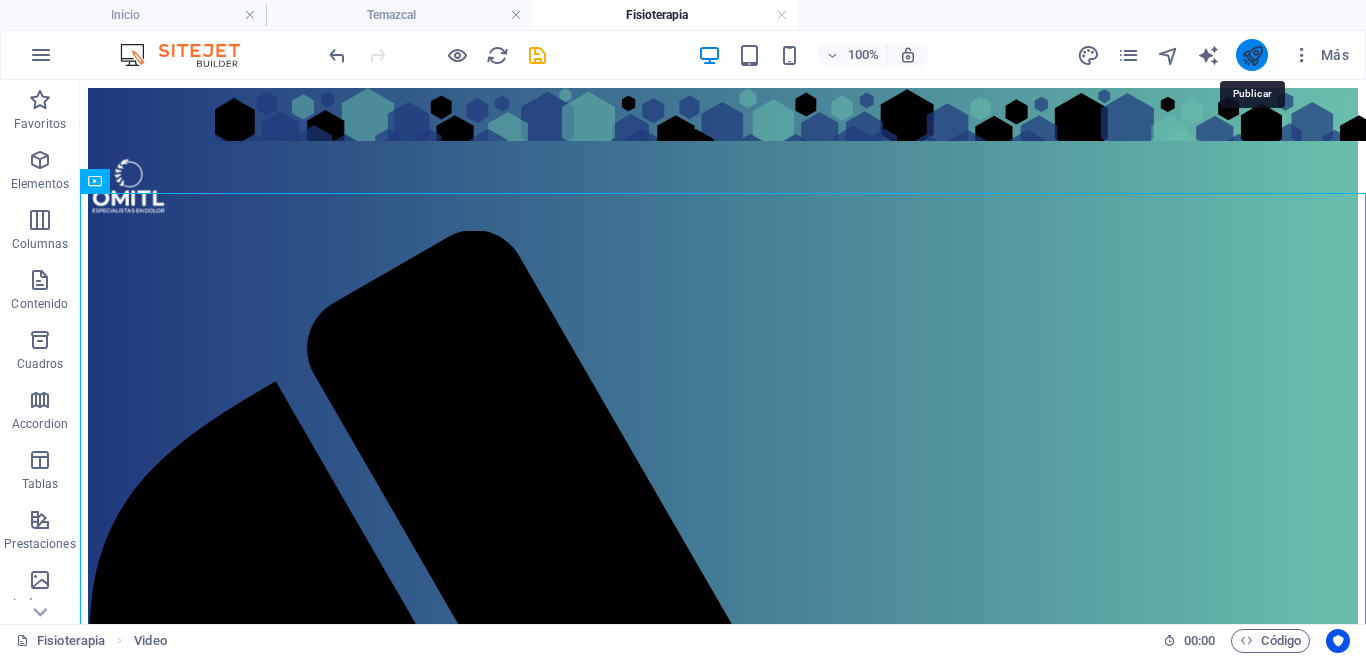 click at bounding box center (1252, 55) 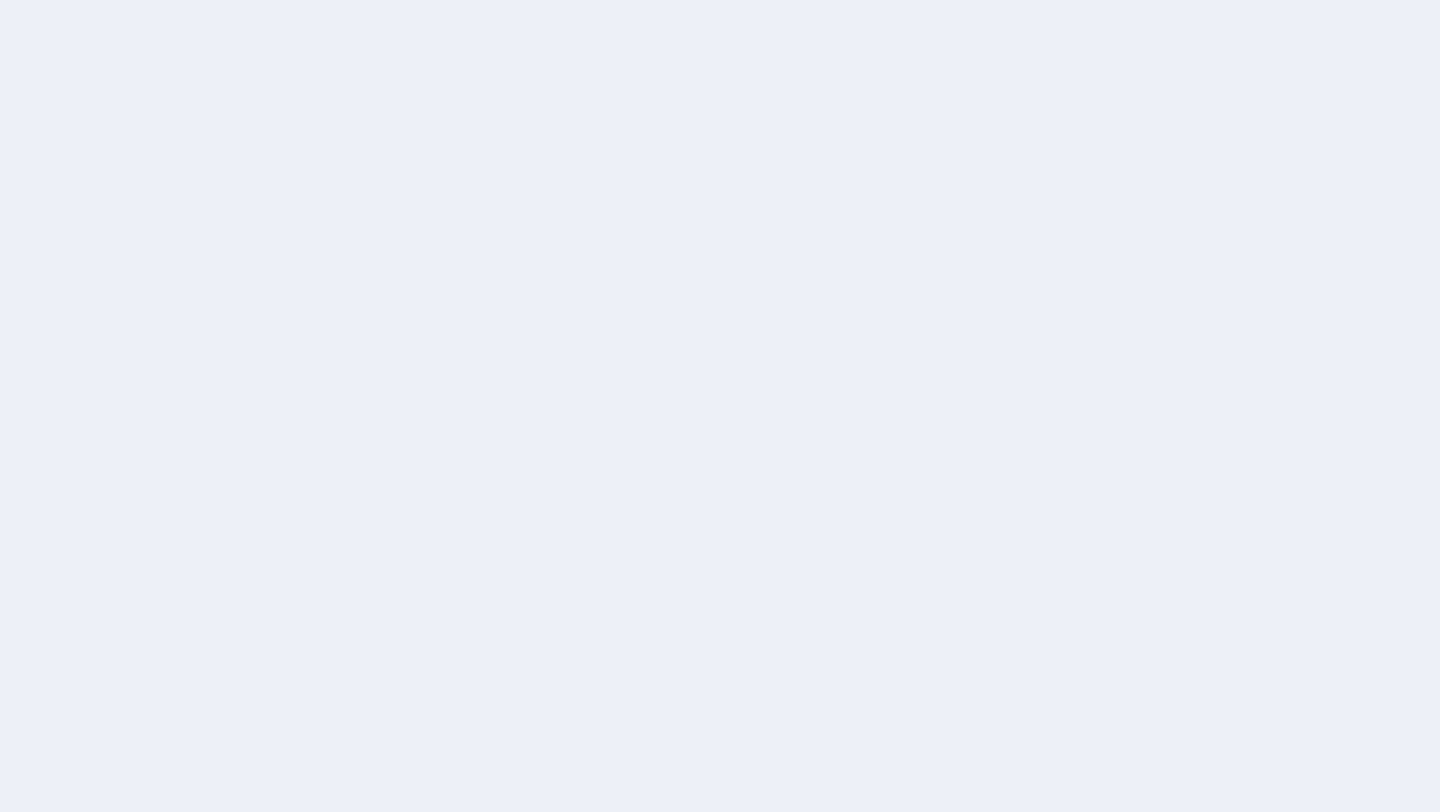 scroll, scrollTop: 0, scrollLeft: 0, axis: both 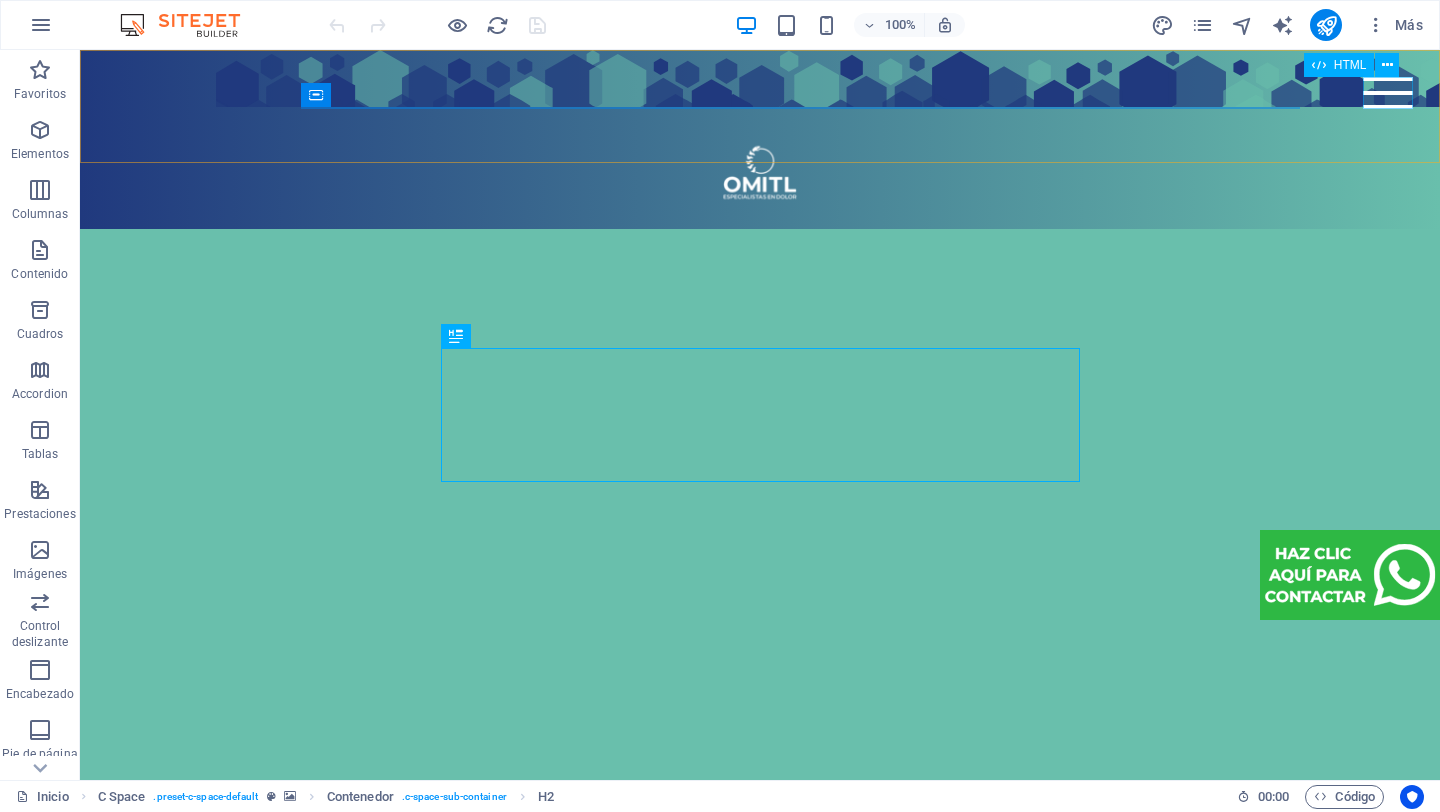 click at bounding box center (1388, 93) 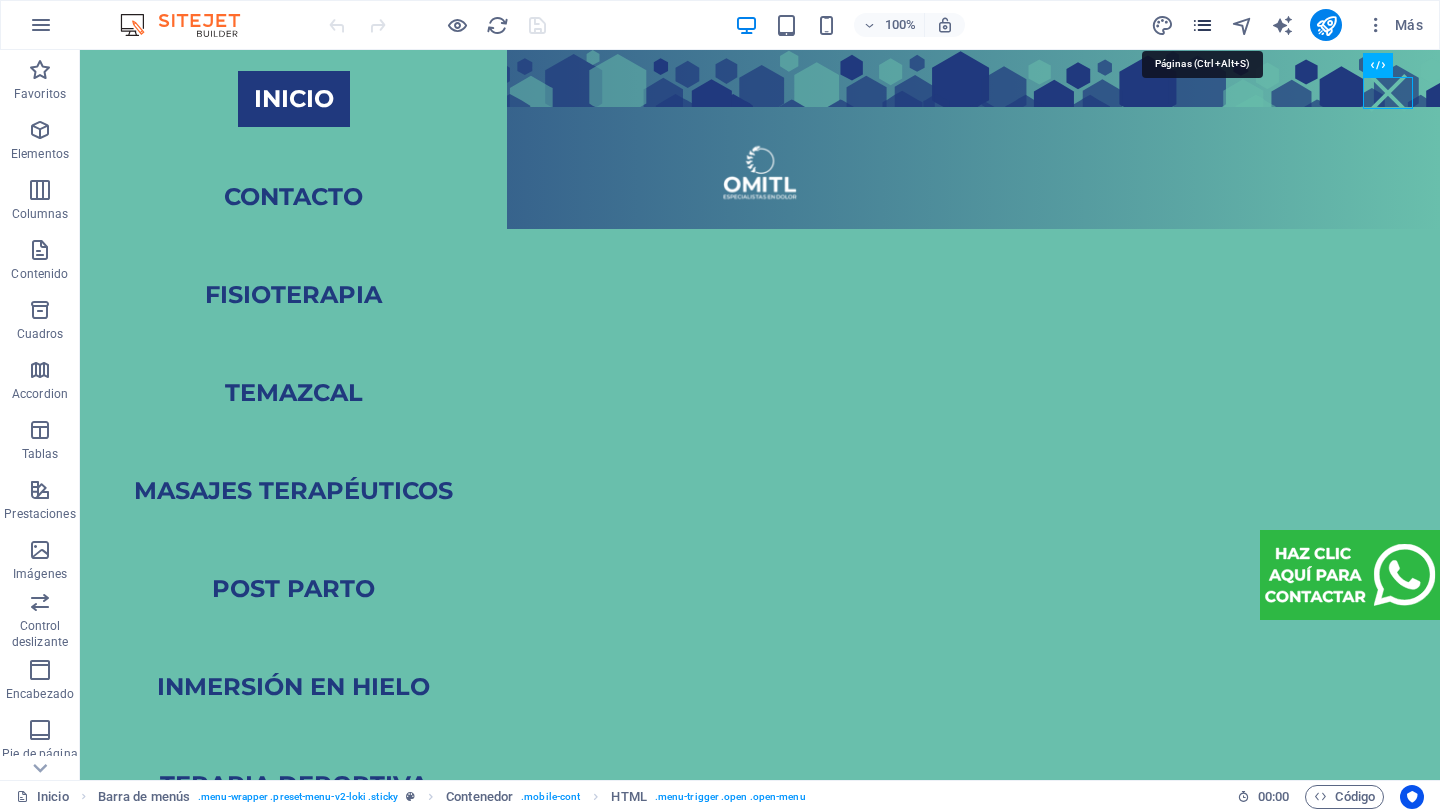 click at bounding box center [1202, 25] 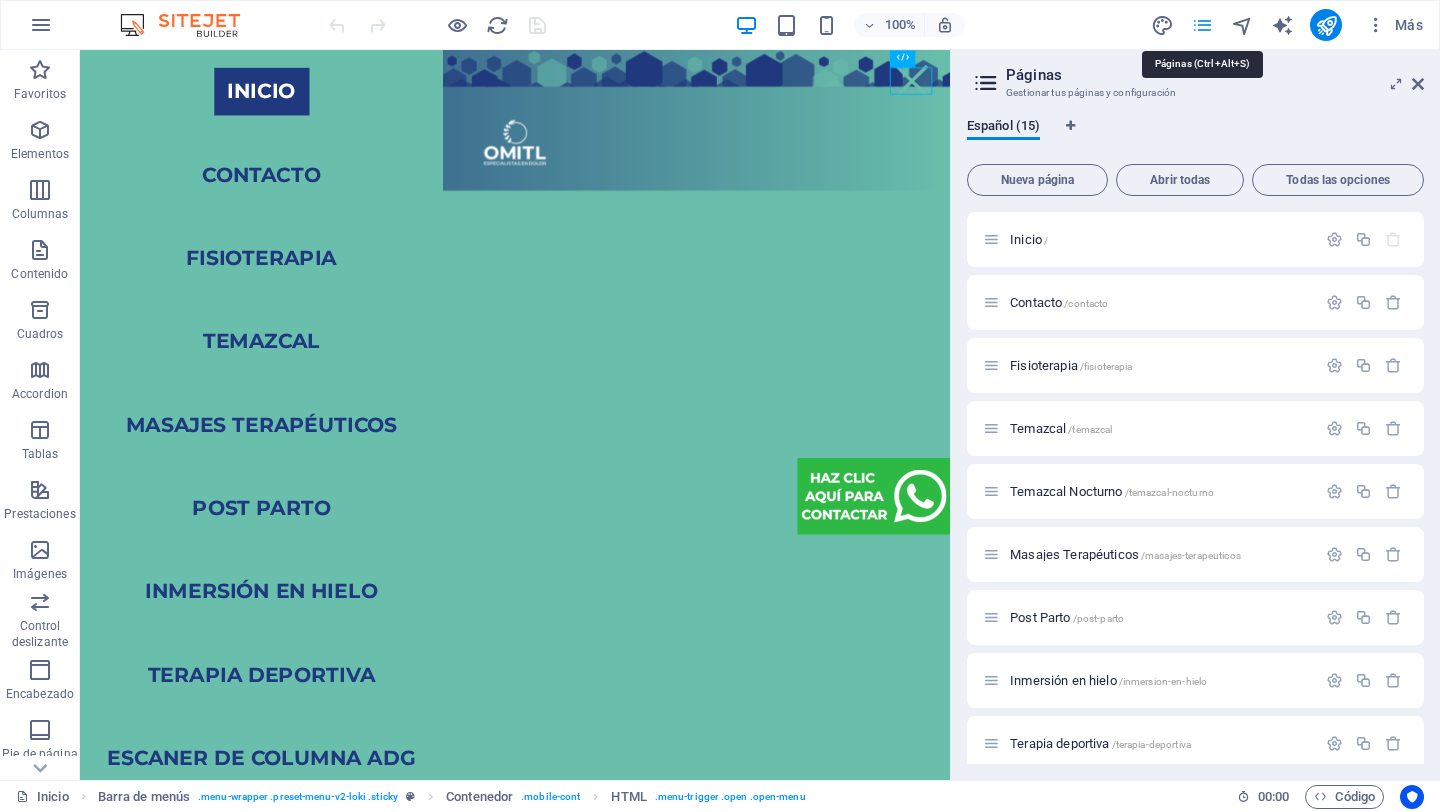 scroll, scrollTop: 1333, scrollLeft: 0, axis: vertical 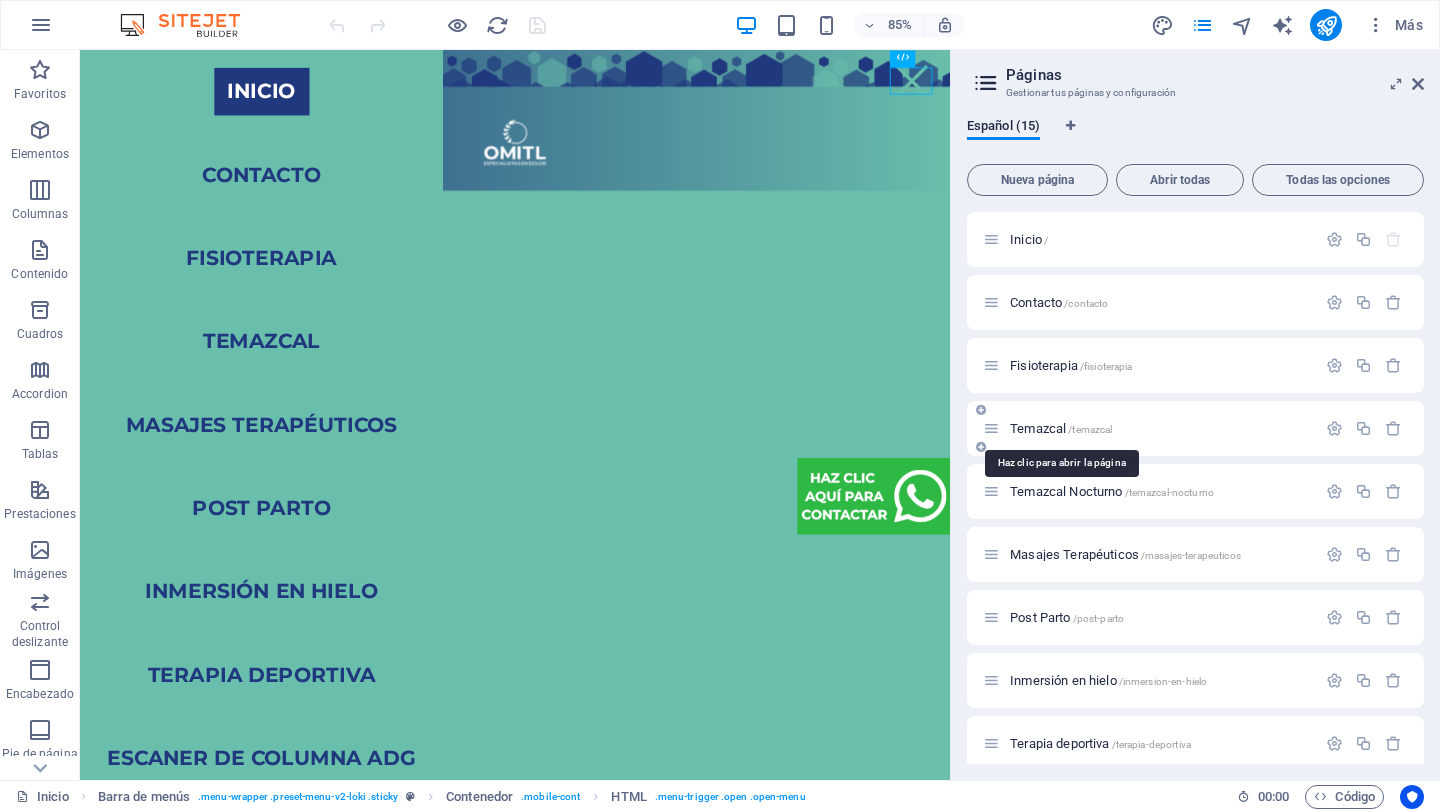 click on "Temazcal /temazcal" at bounding box center [1061, 428] 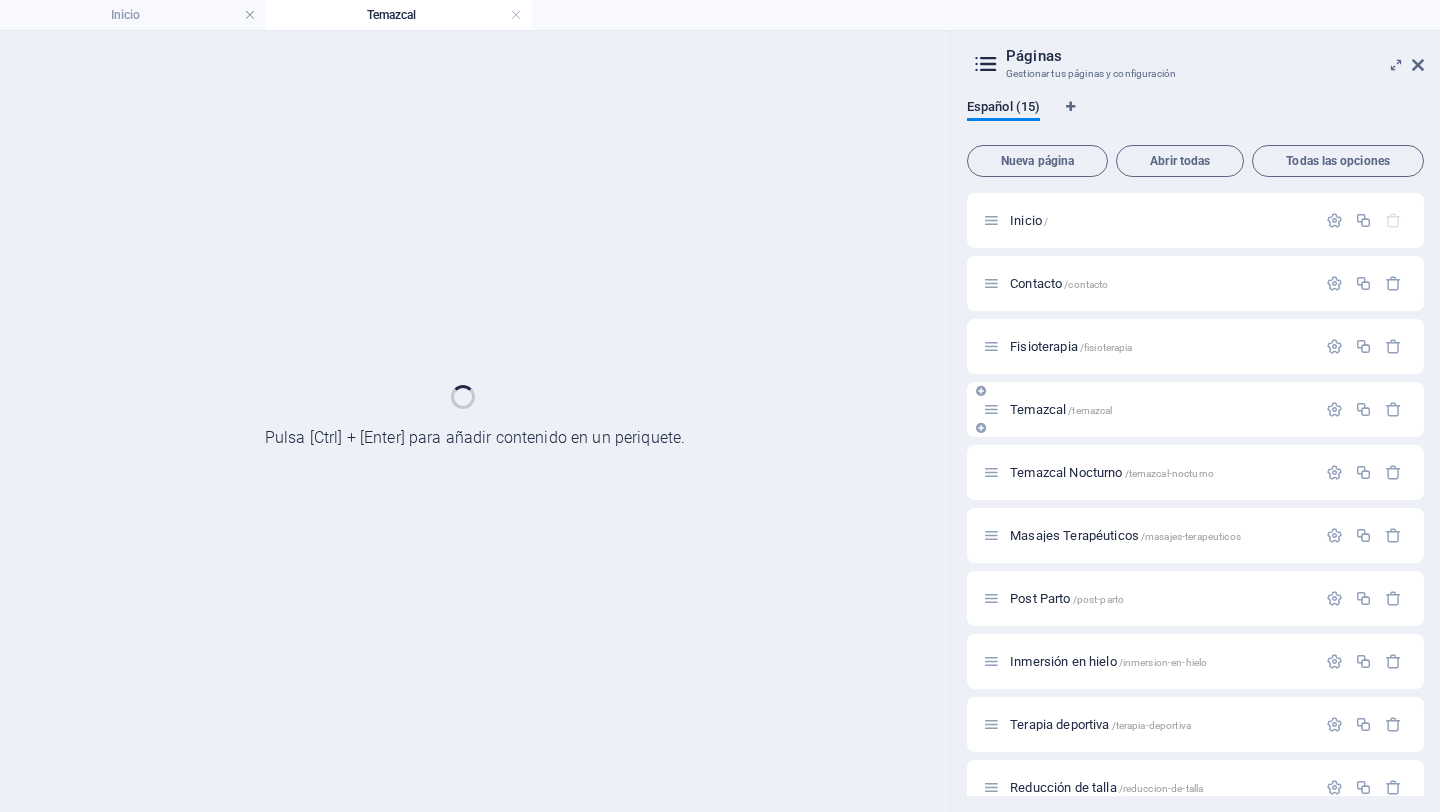 scroll, scrollTop: 0, scrollLeft: 0, axis: both 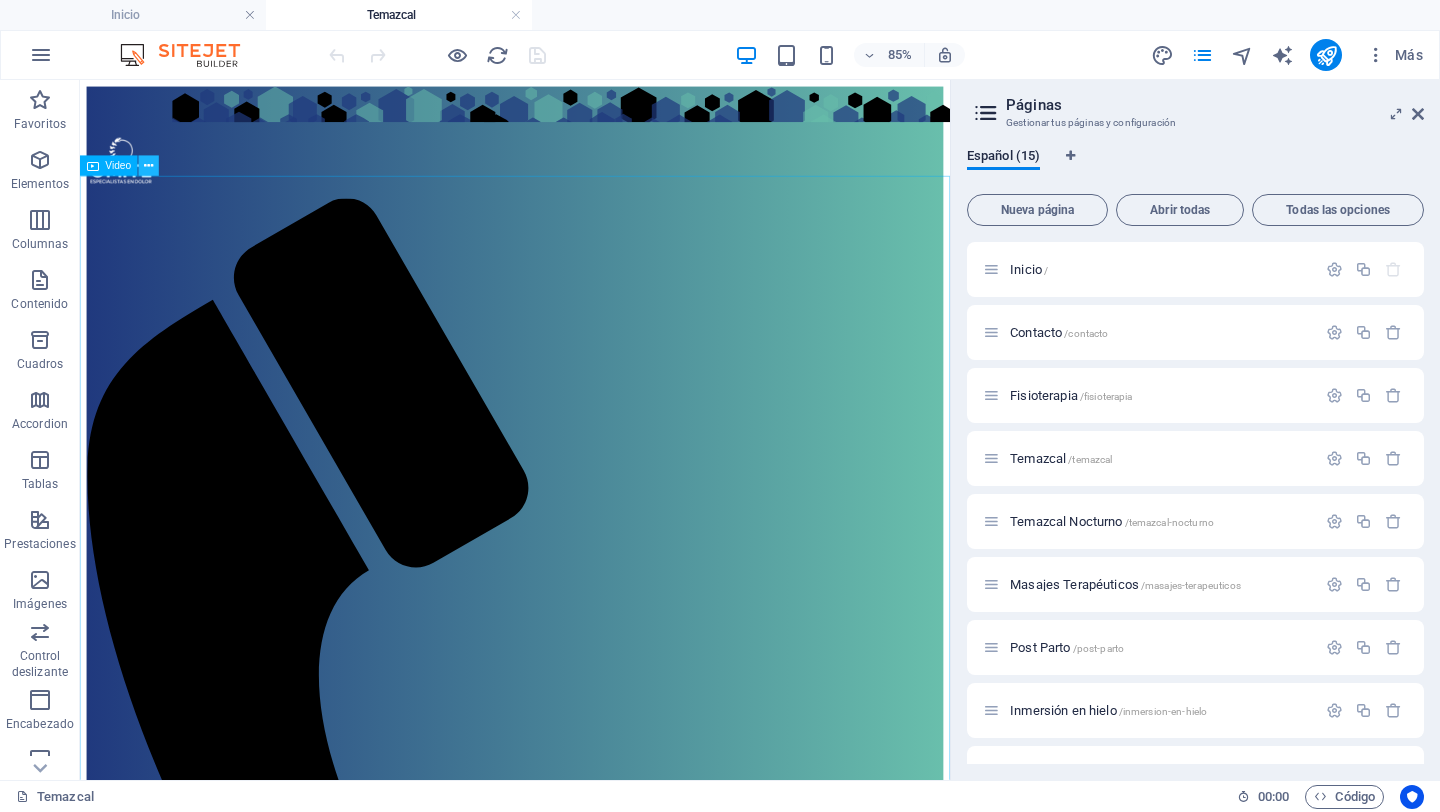 click at bounding box center [149, 166] 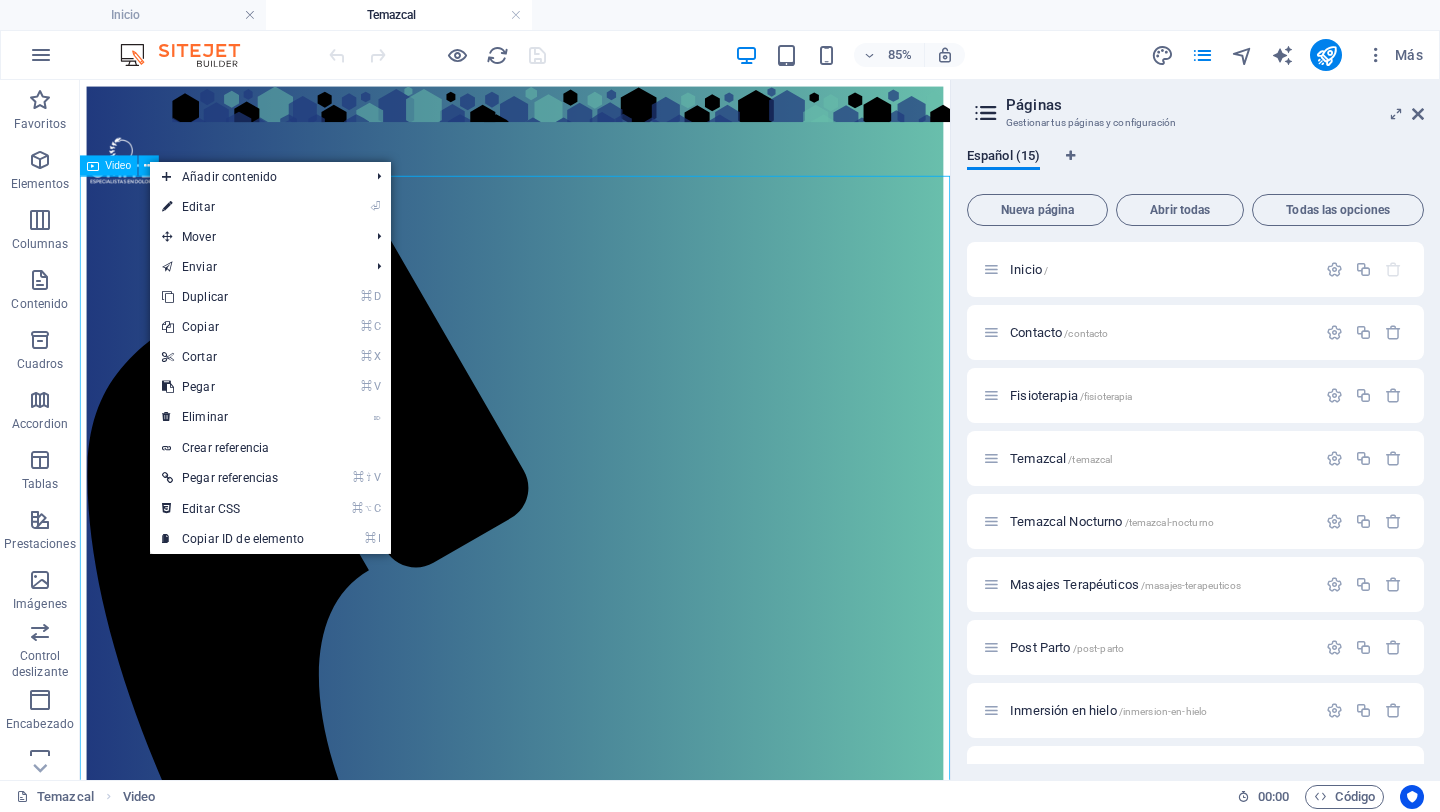 click on "Video" at bounding box center [119, 166] 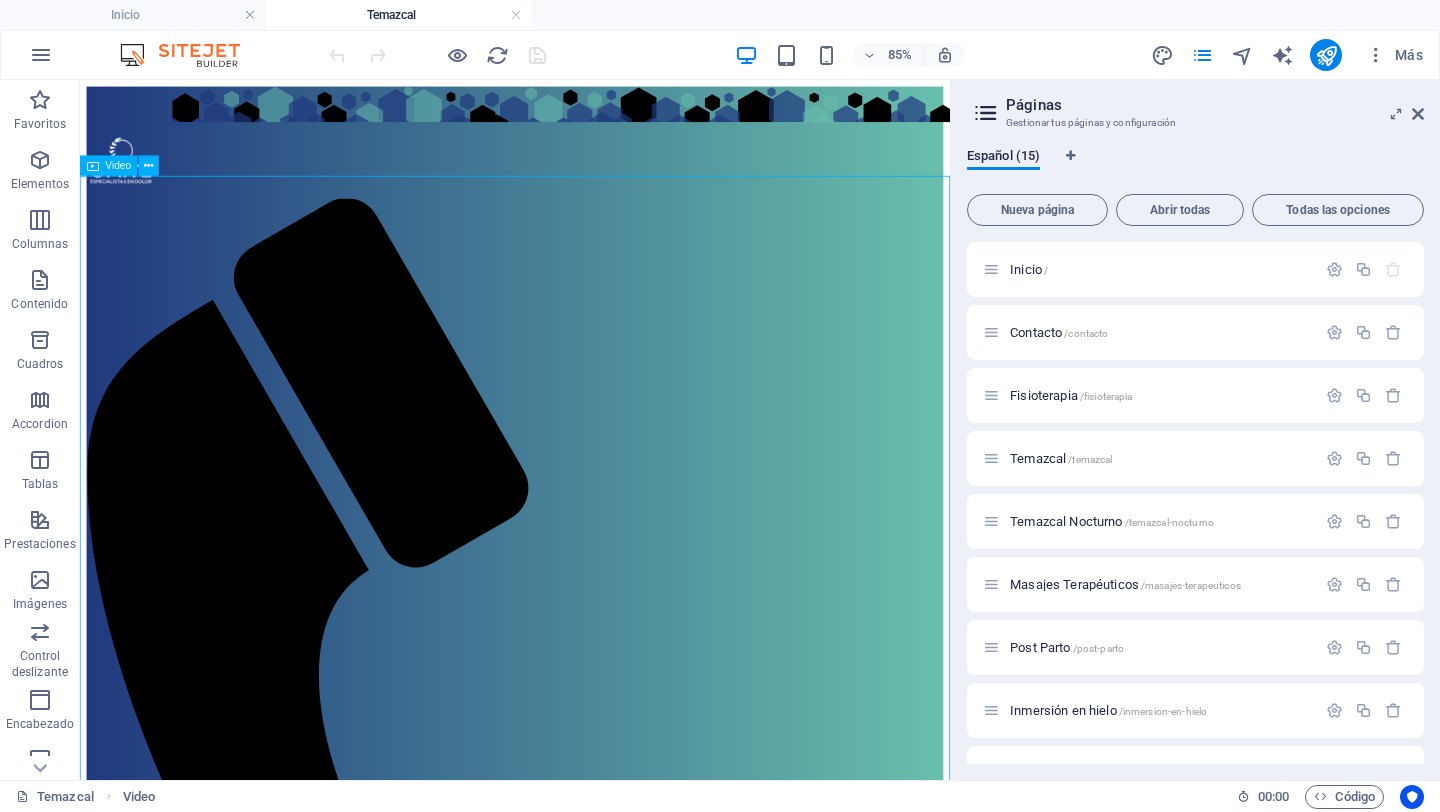 click on "Video" at bounding box center (119, 166) 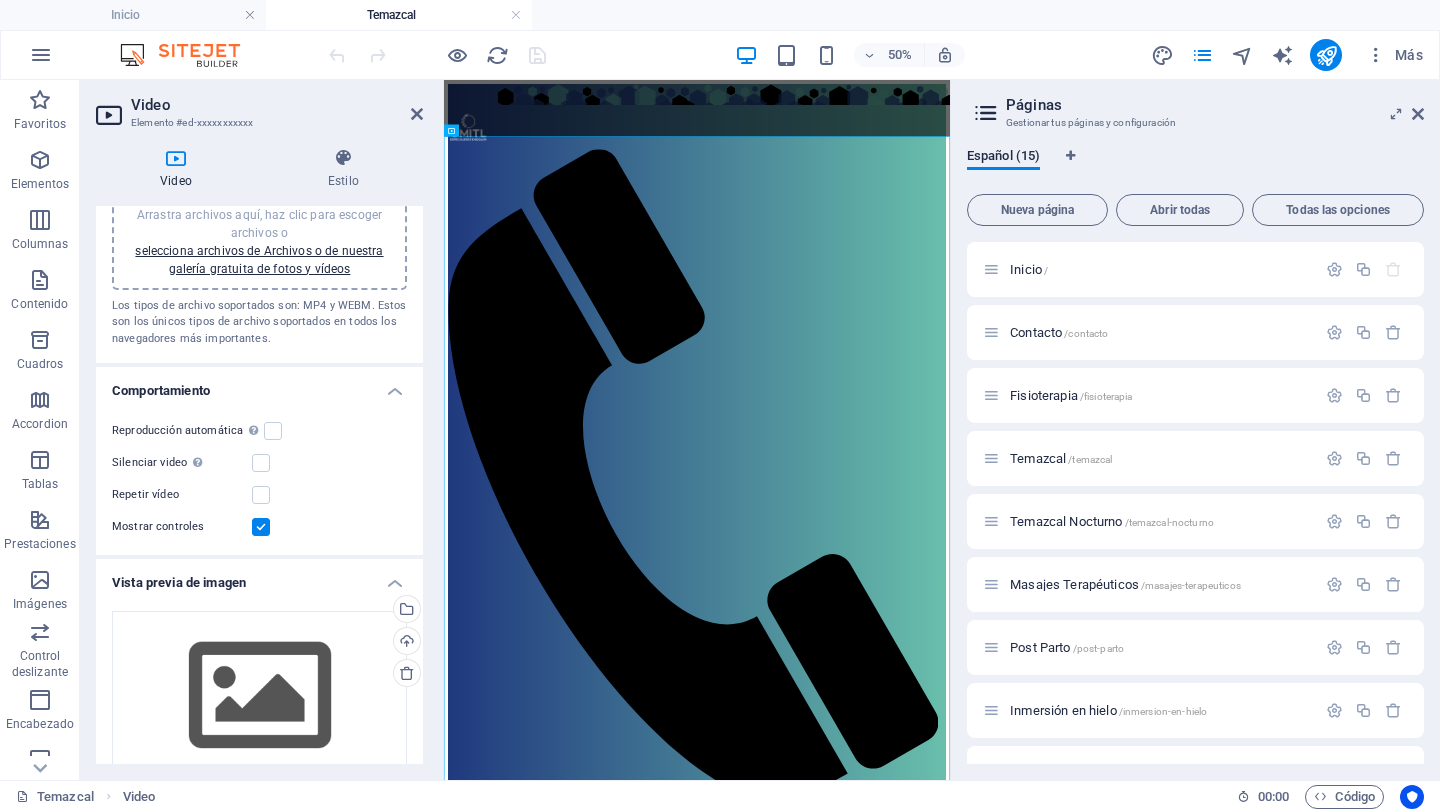 scroll, scrollTop: 70, scrollLeft: 0, axis: vertical 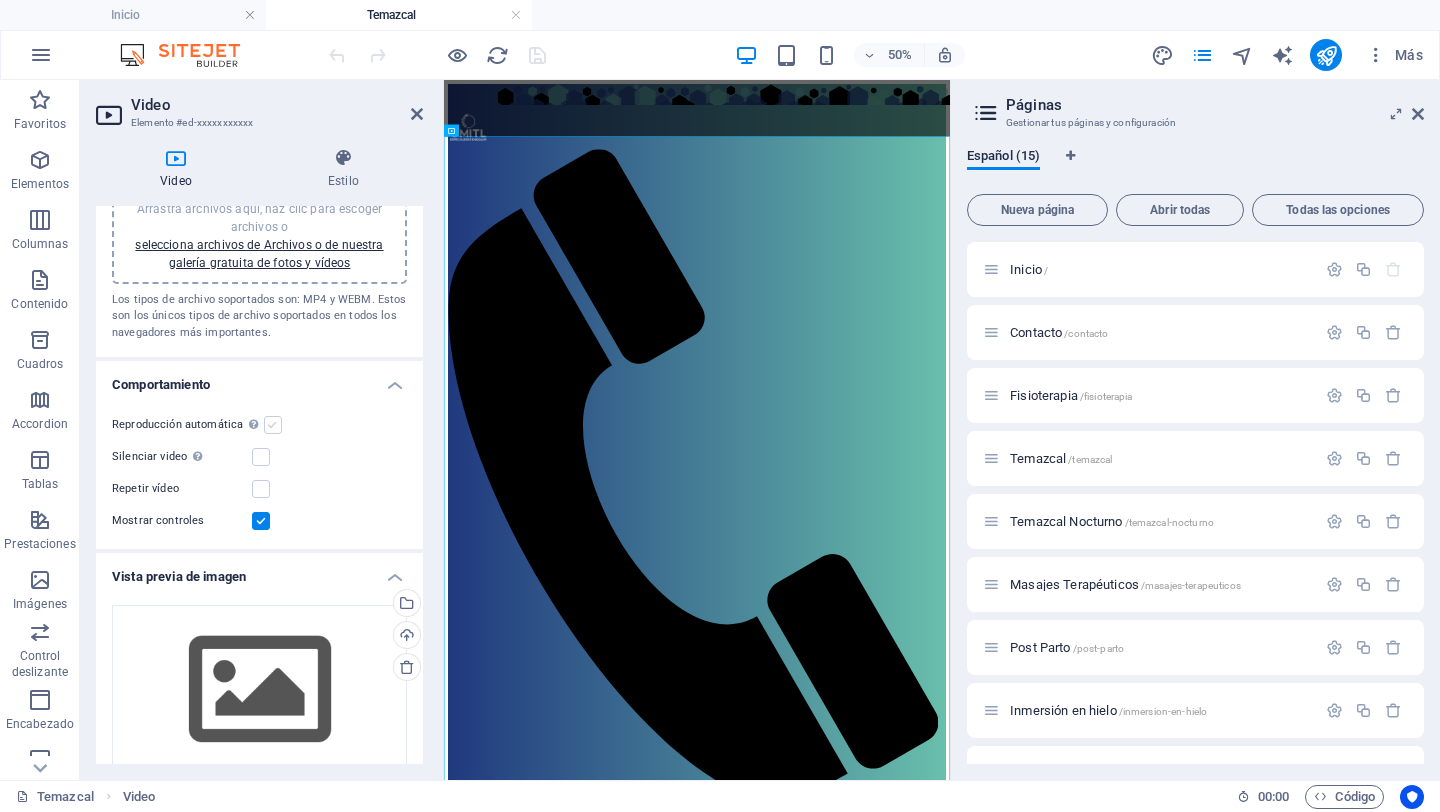 click at bounding box center (273, 425) 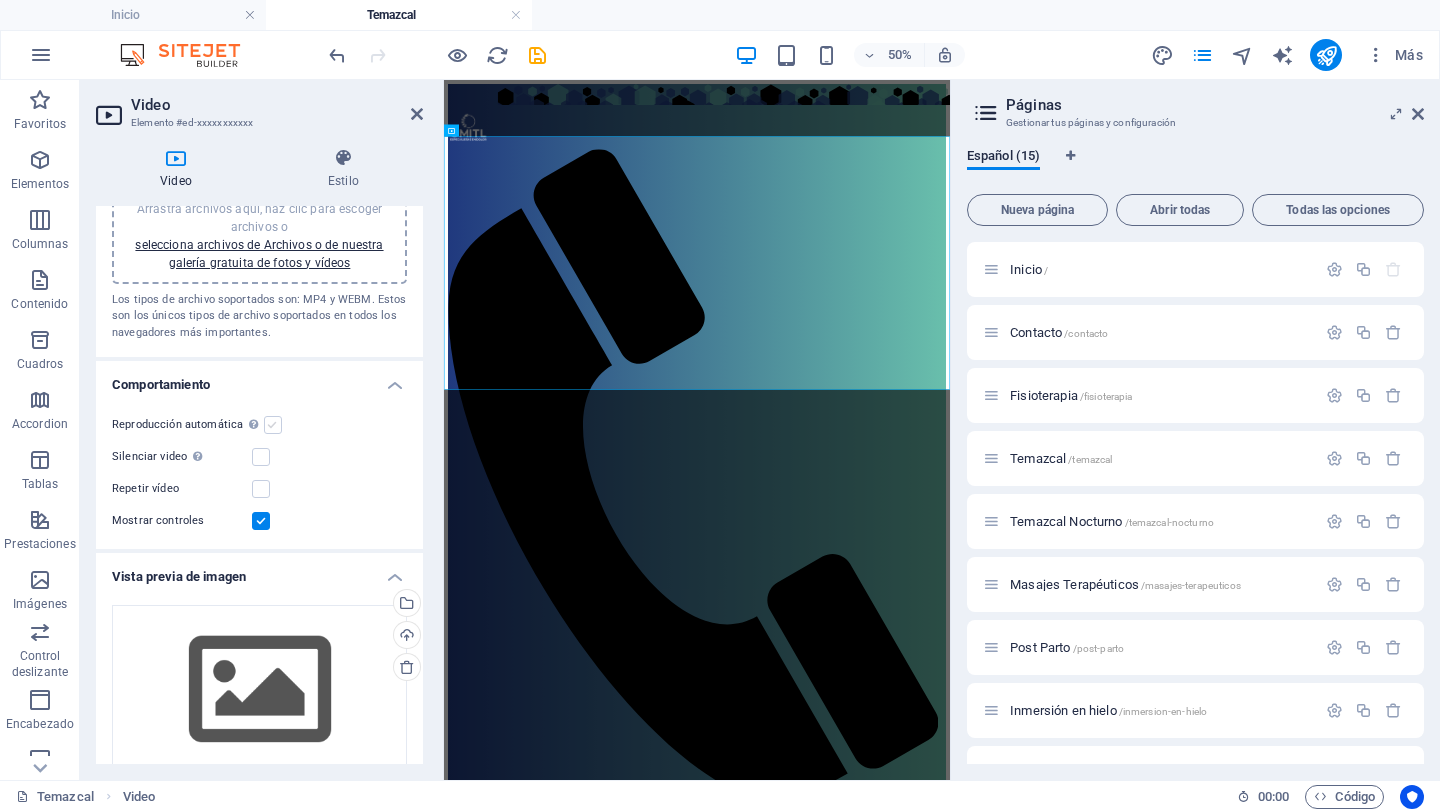 click at bounding box center [273, 425] 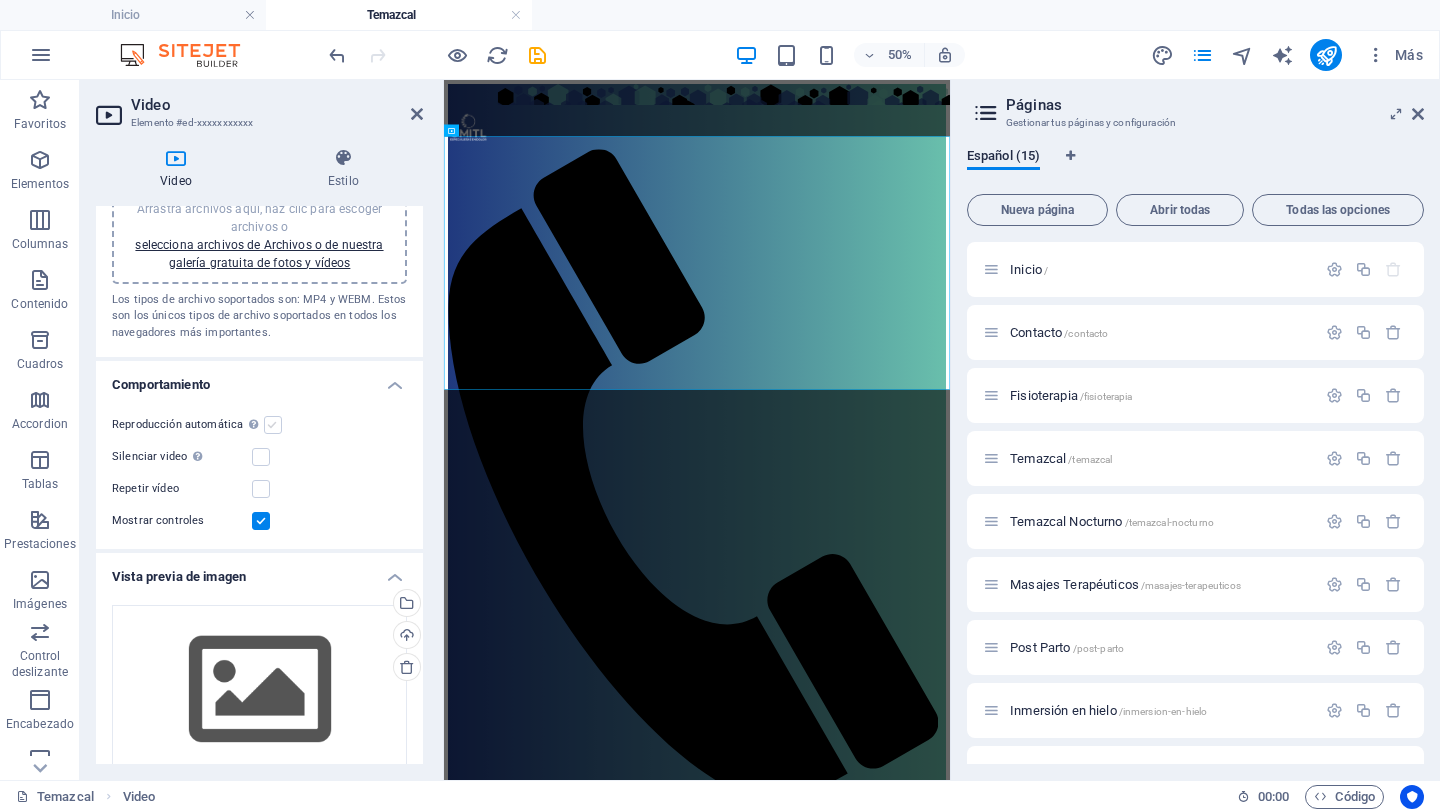 click at bounding box center (273, 425) 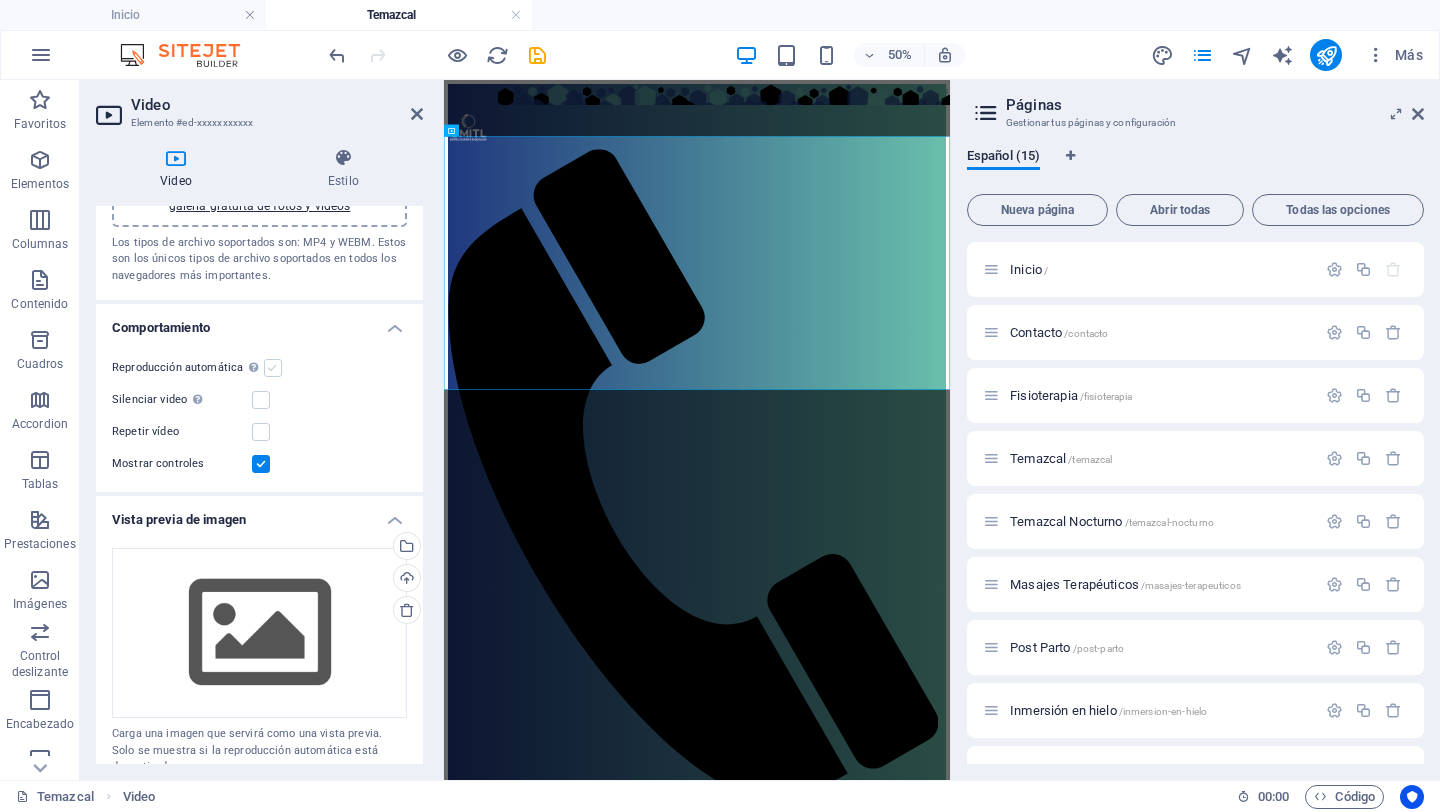 scroll, scrollTop: 129, scrollLeft: 0, axis: vertical 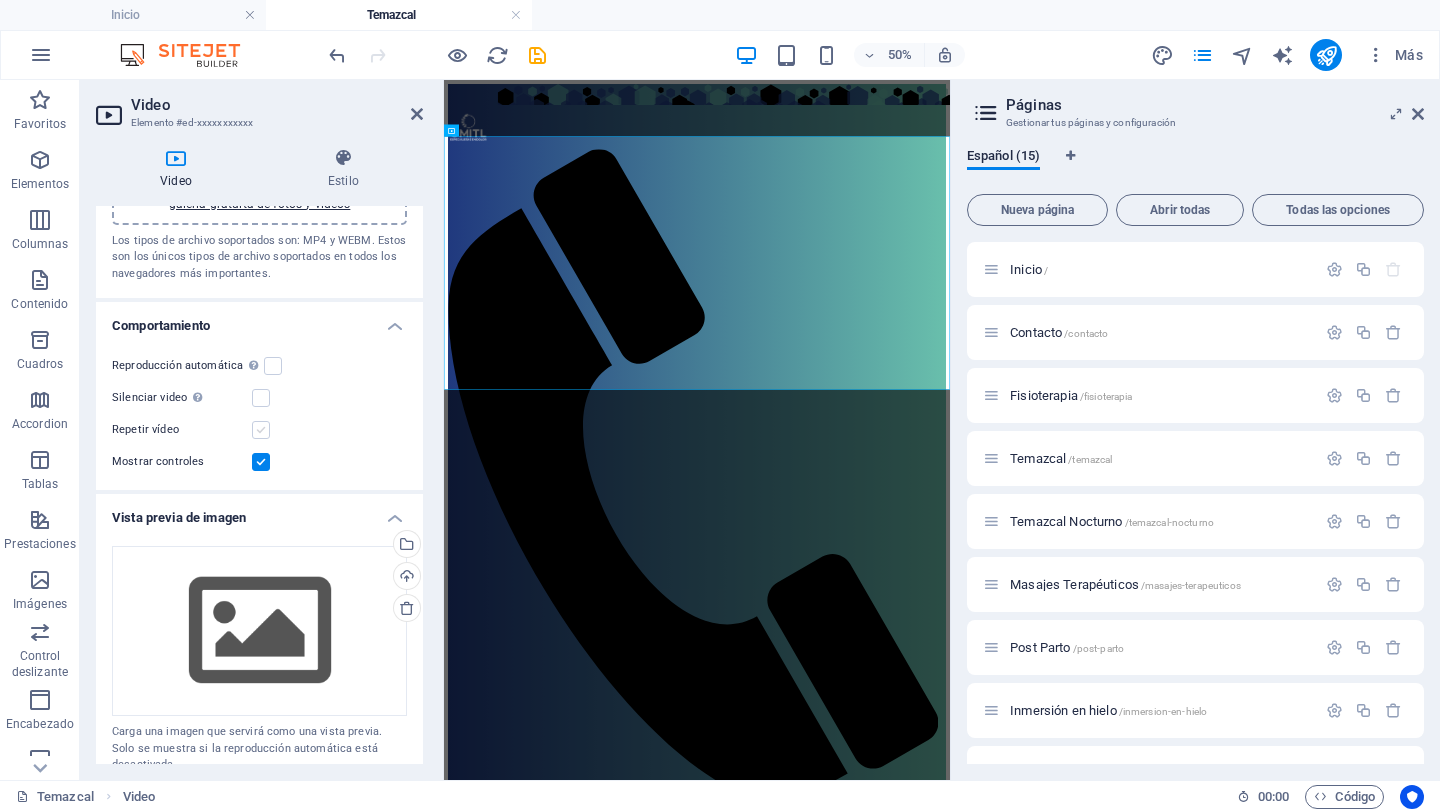 click at bounding box center [261, 430] 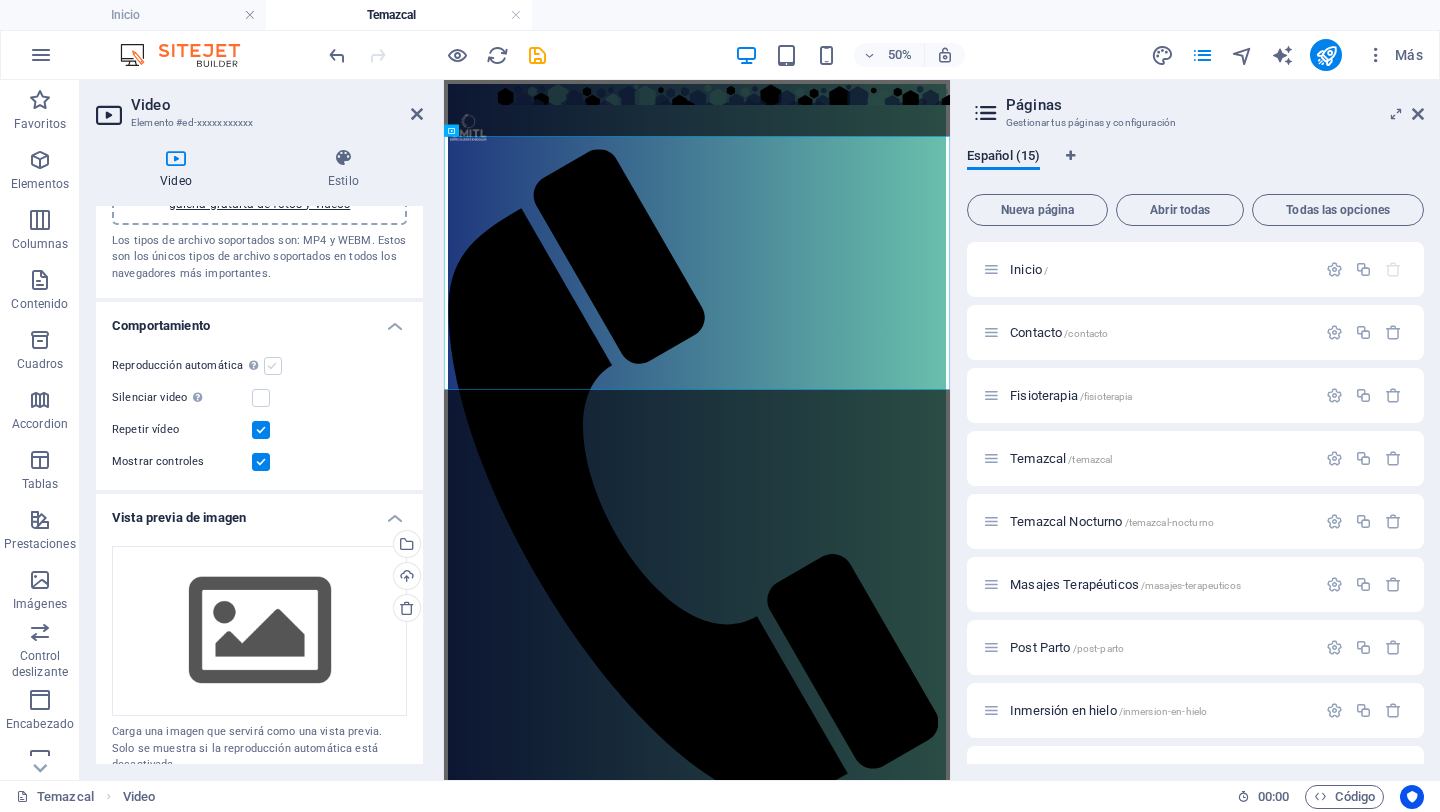 click at bounding box center [273, 366] 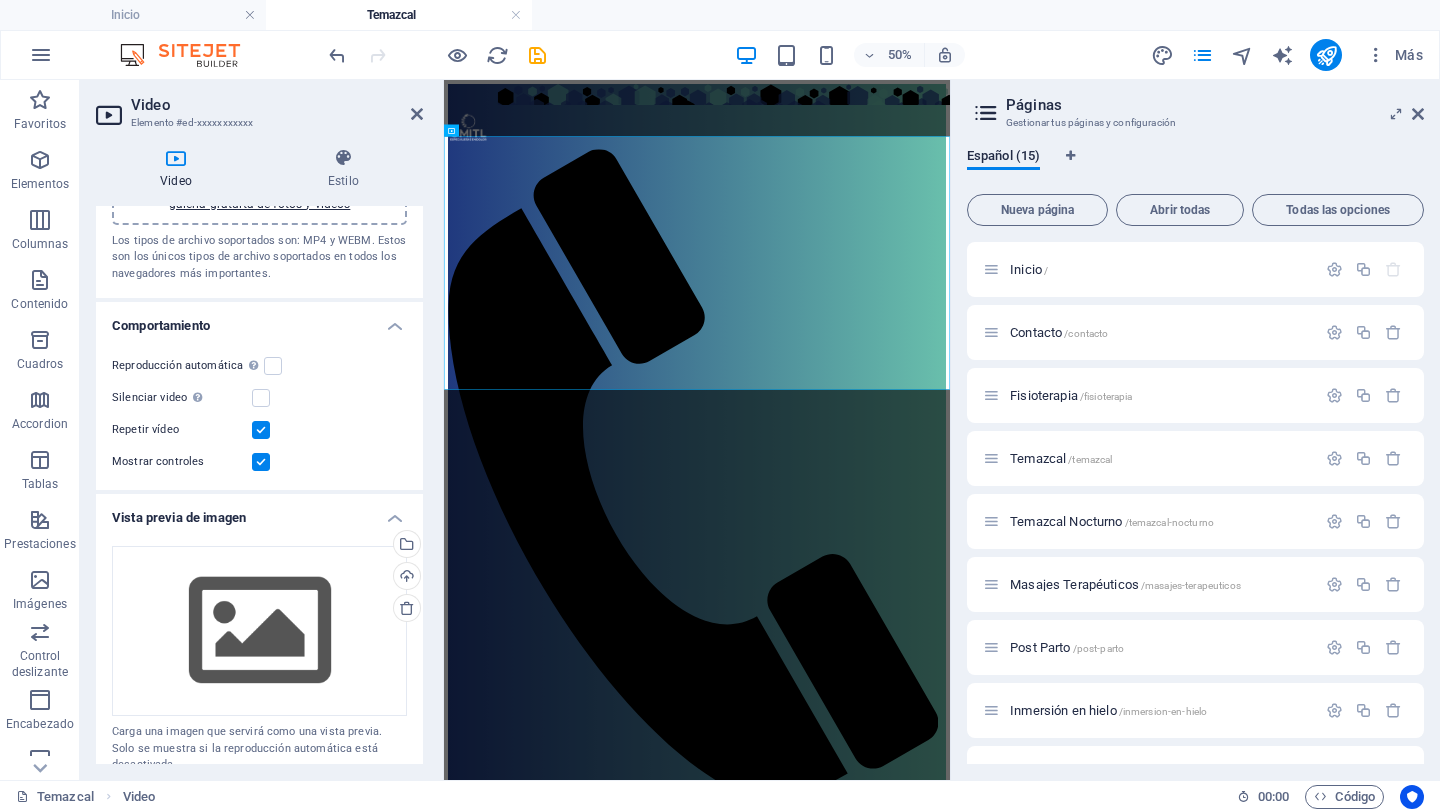 click at bounding box center (261, 430) 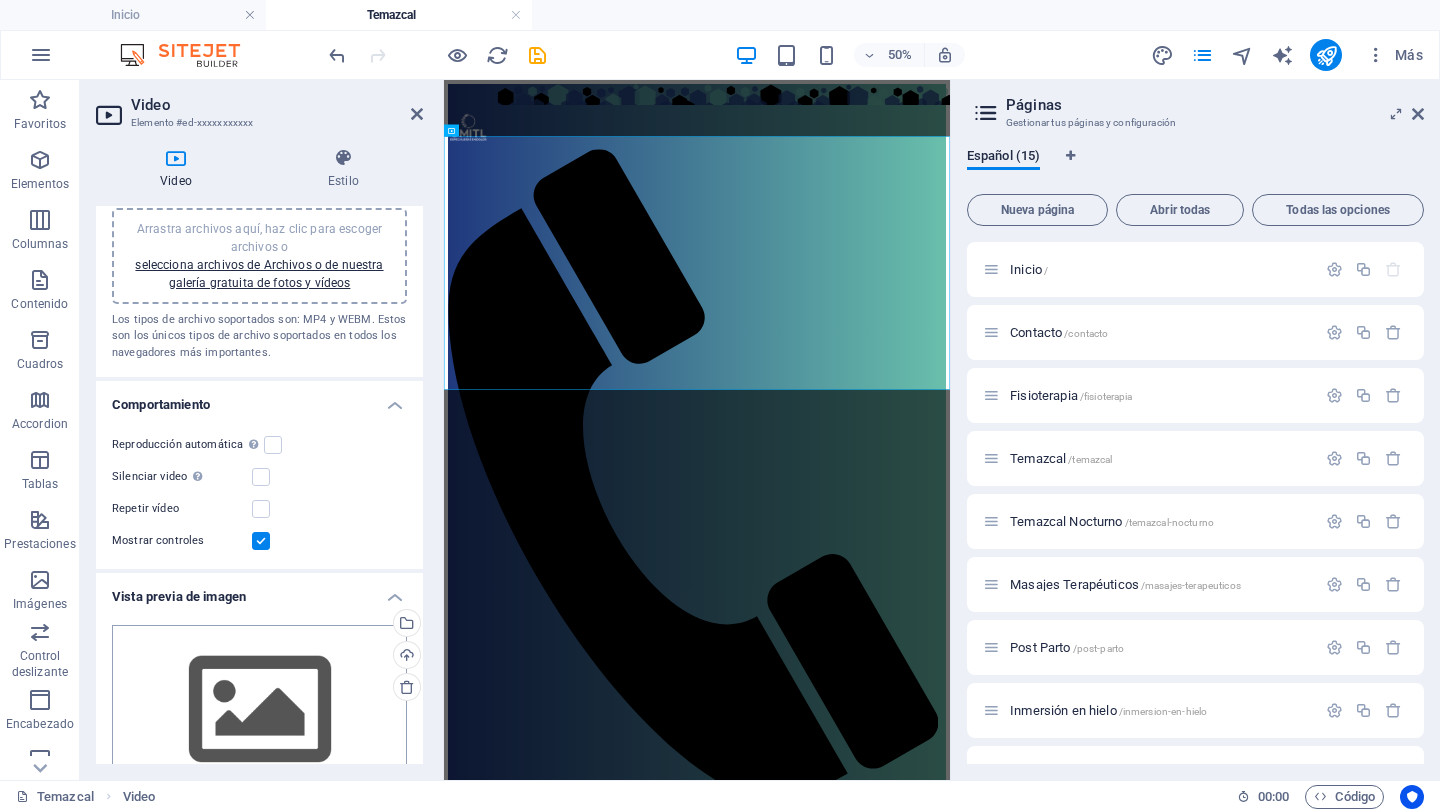 scroll, scrollTop: 0, scrollLeft: 0, axis: both 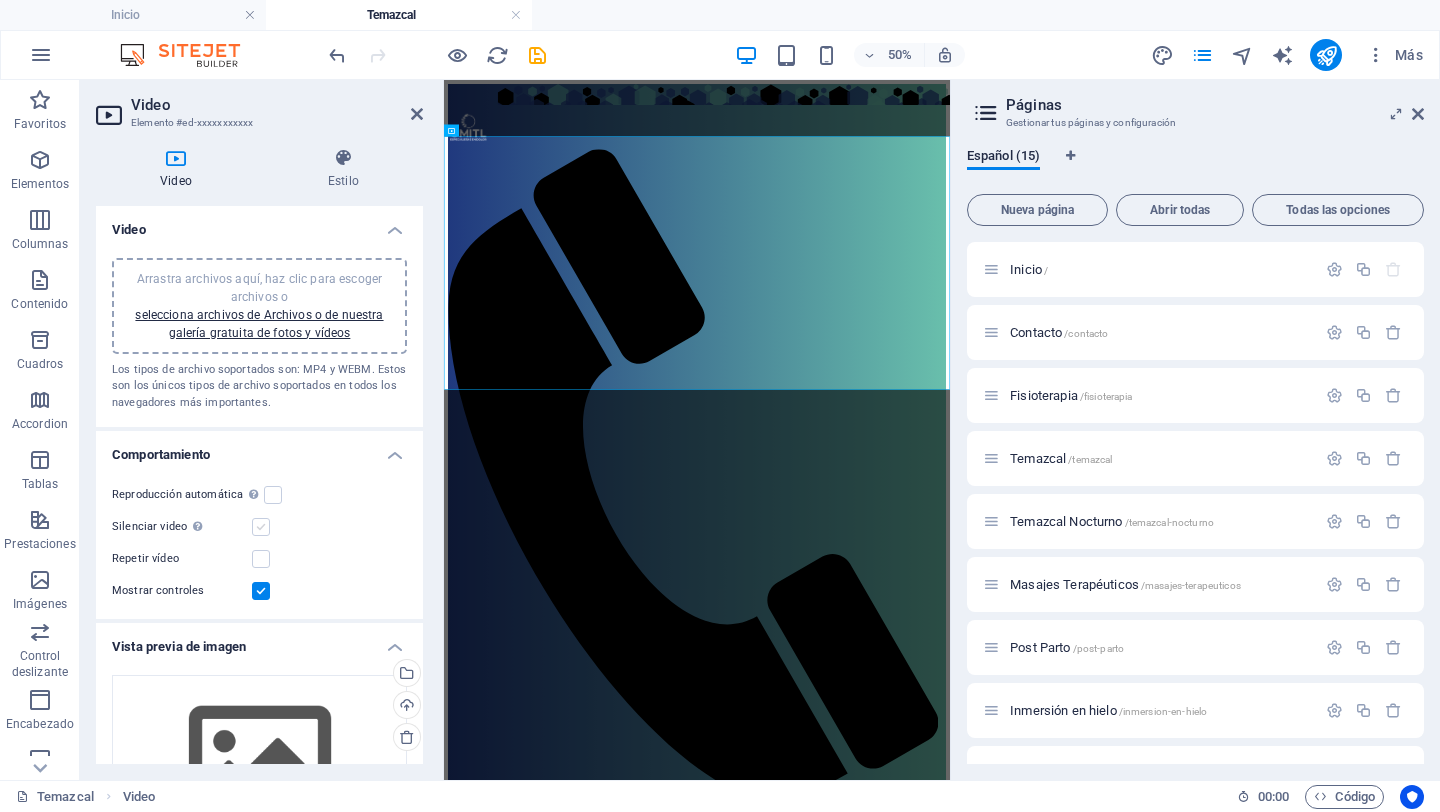 click at bounding box center (261, 527) 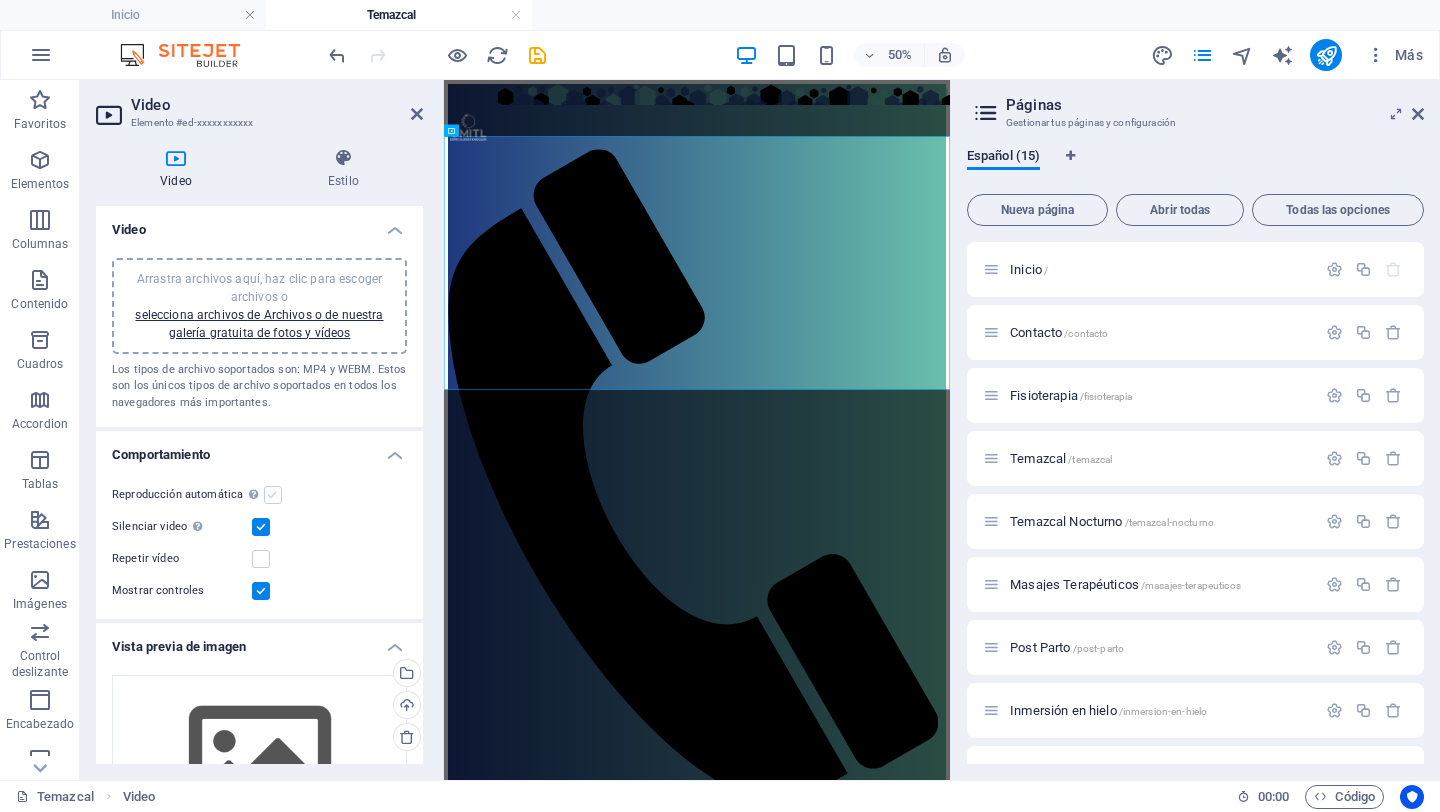 click at bounding box center [273, 495] 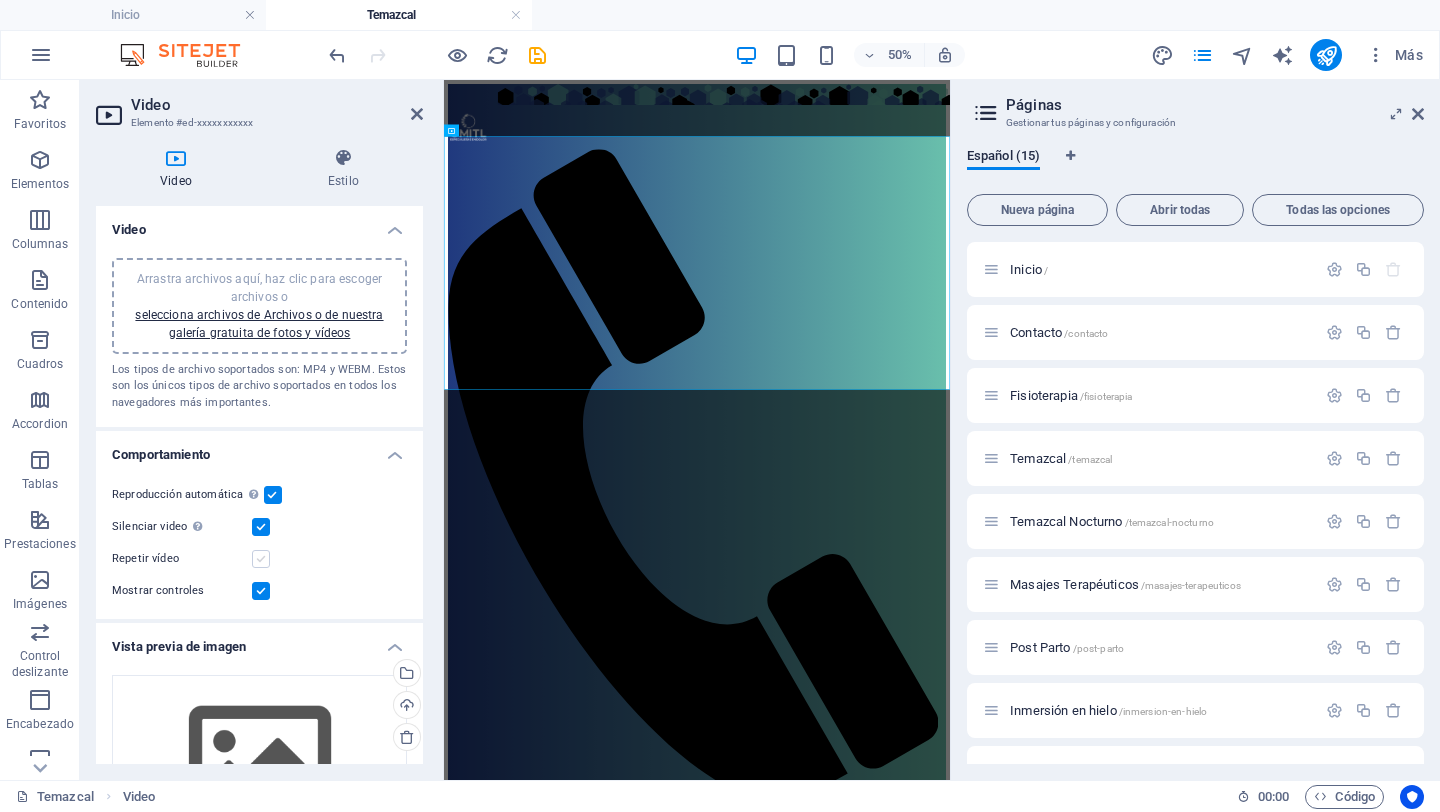 click at bounding box center [261, 559] 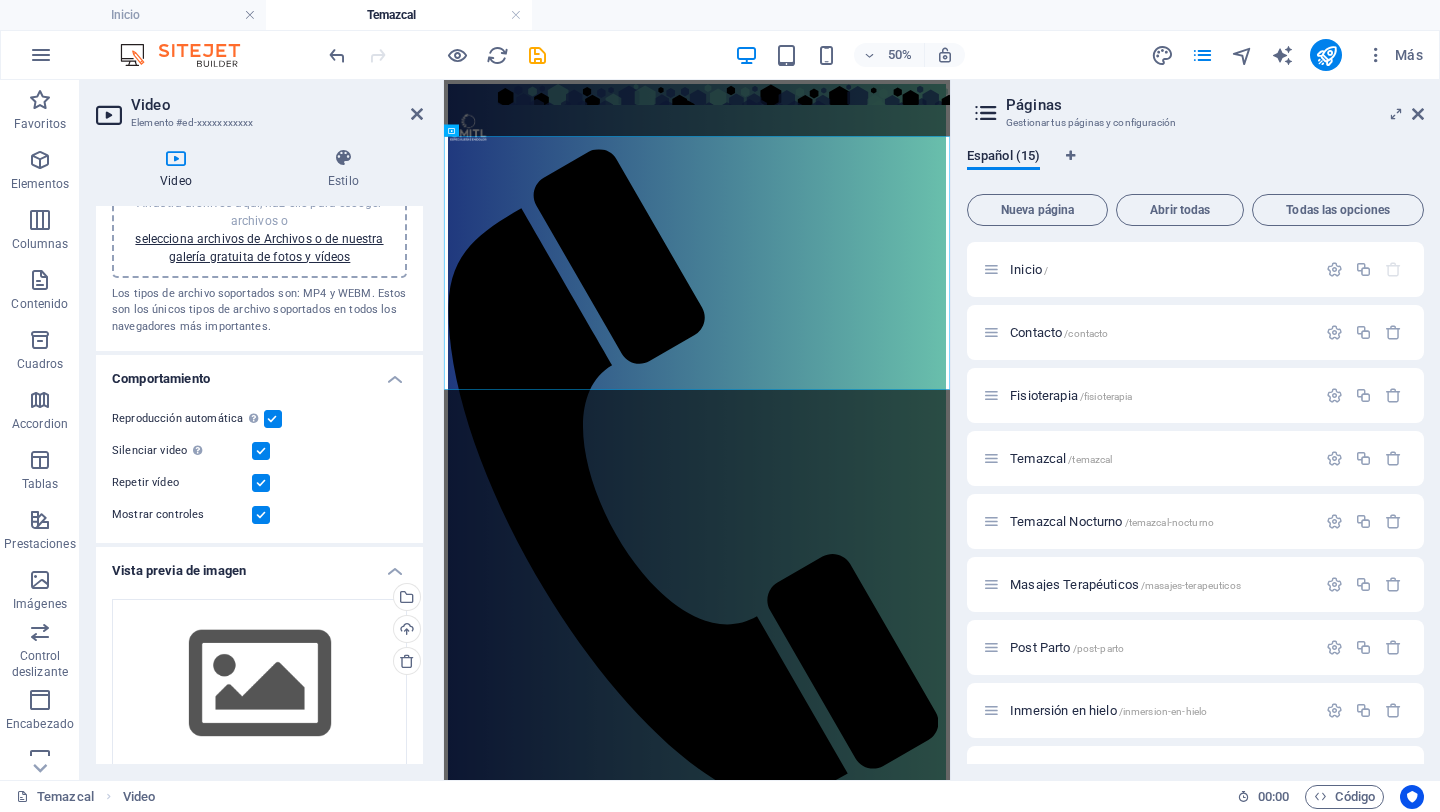 scroll, scrollTop: 157, scrollLeft: 0, axis: vertical 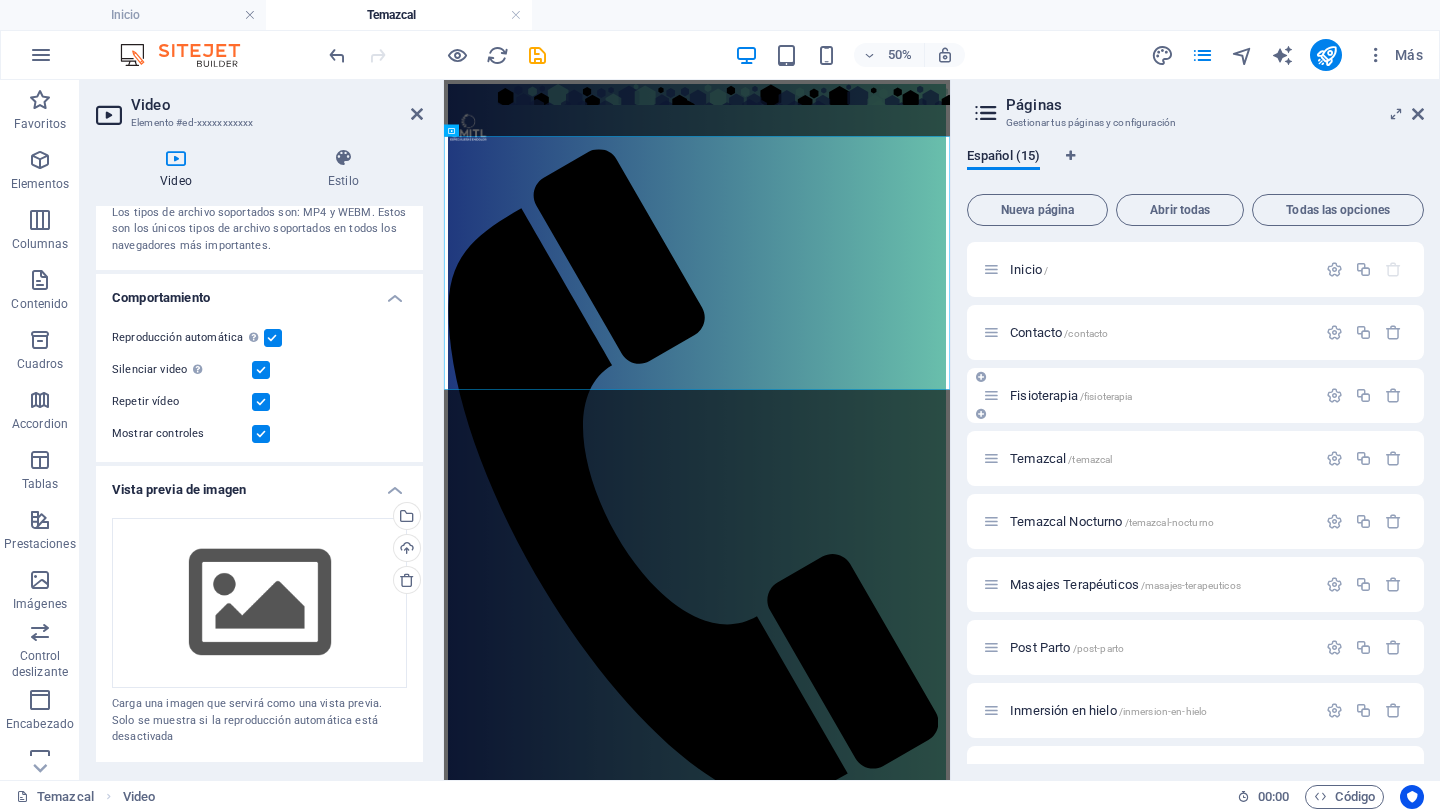 click on "Fisioterapia /fisioterapia" at bounding box center (1071, 395) 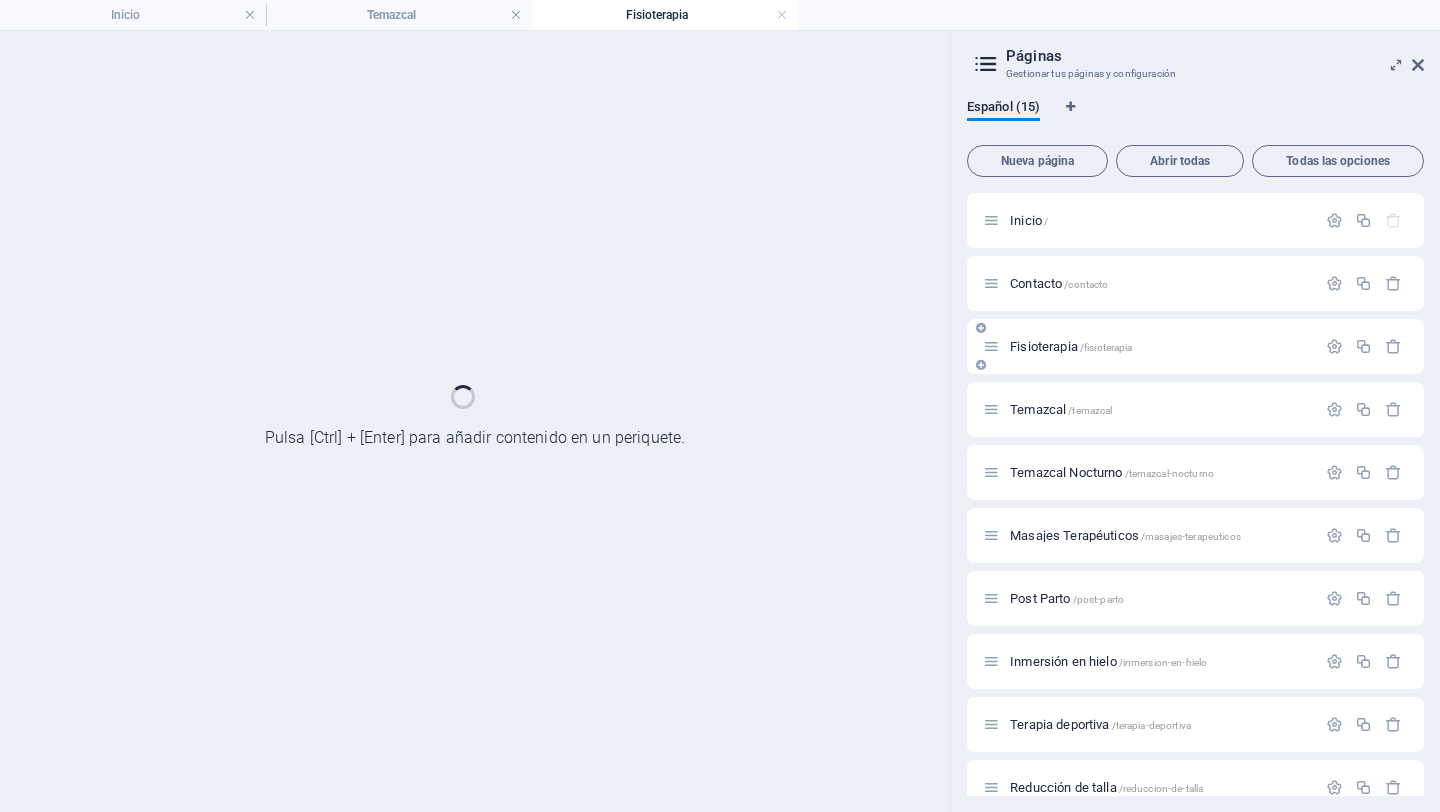 click on "Temazcal /temazcal" at bounding box center (1149, 409) 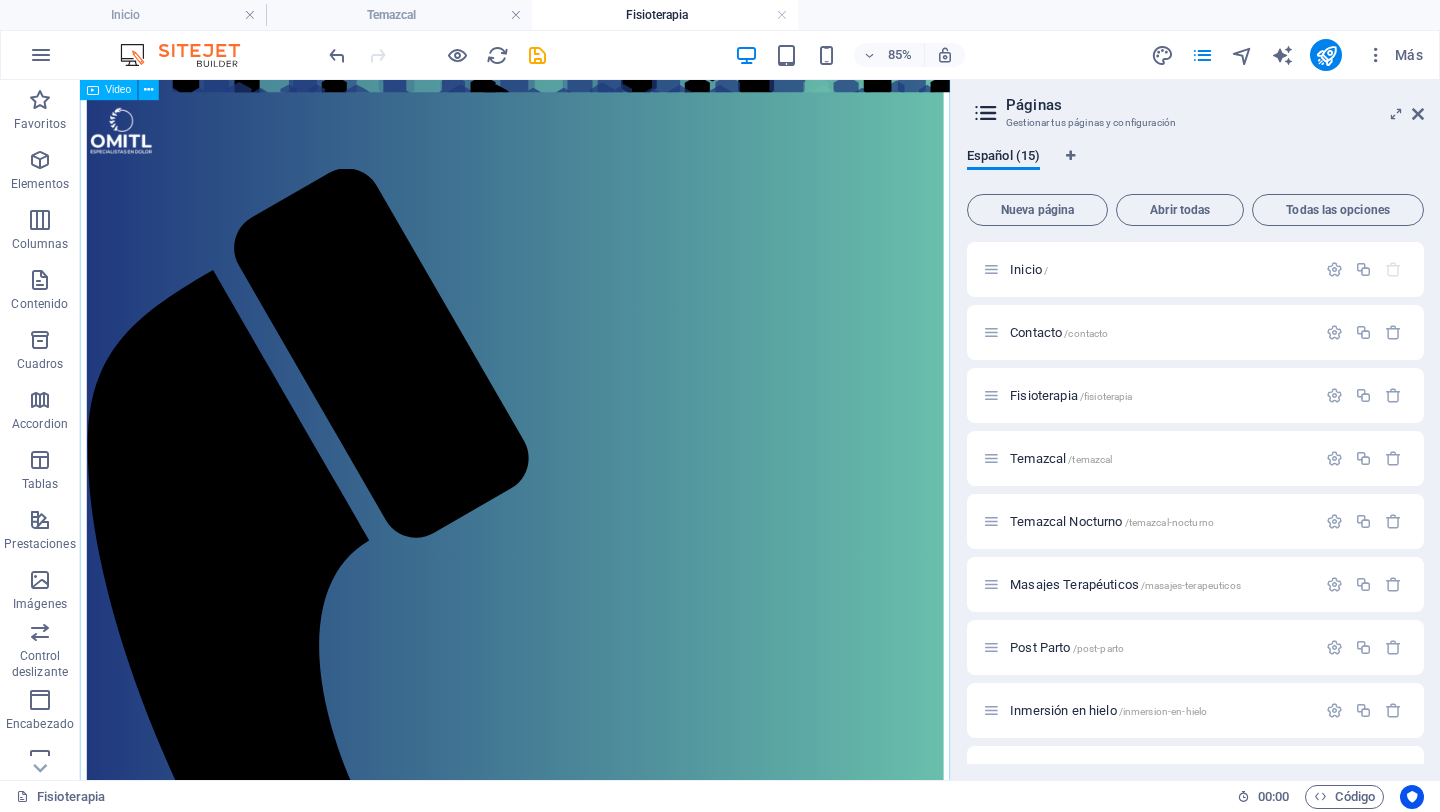 scroll, scrollTop: 0, scrollLeft: 0, axis: both 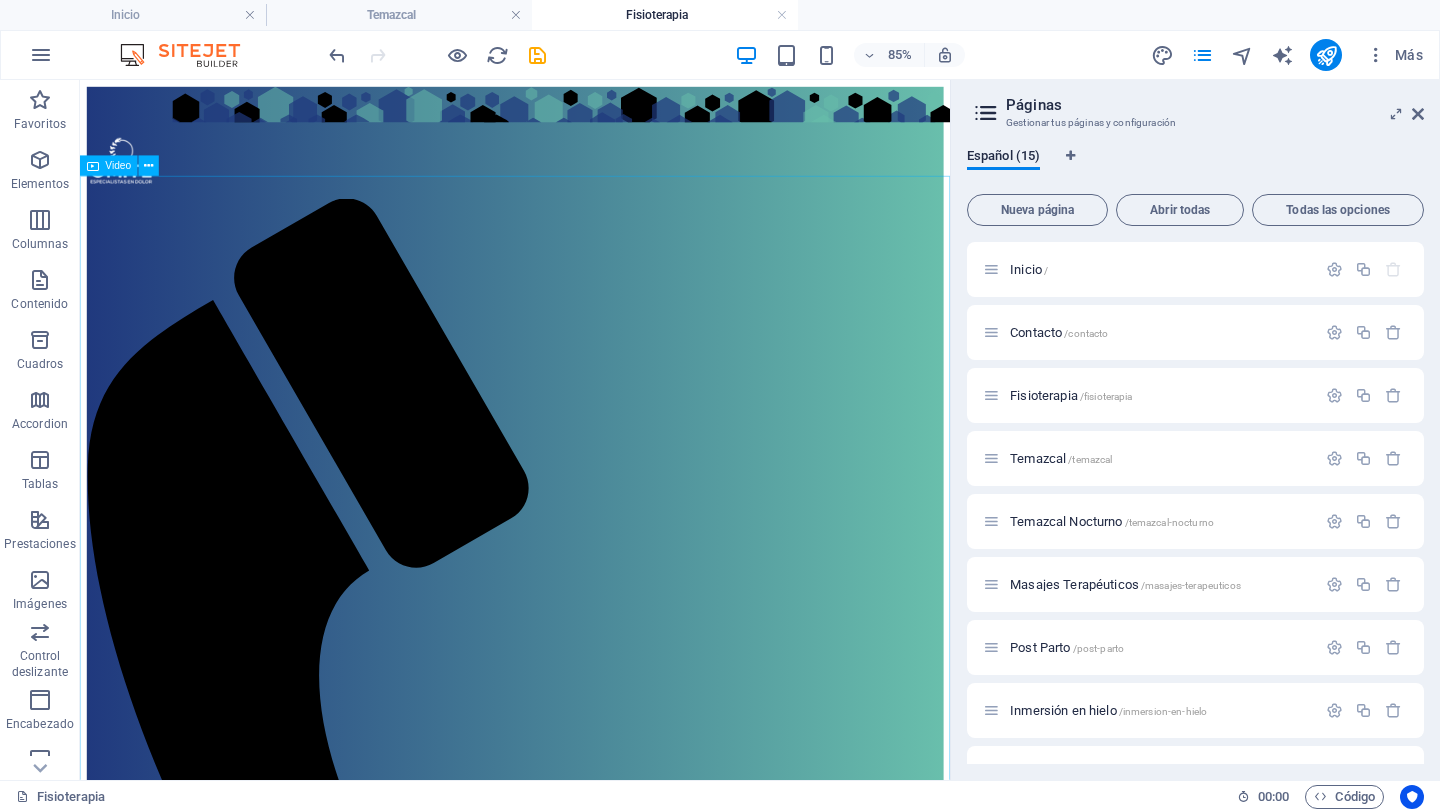 click at bounding box center (93, 166) 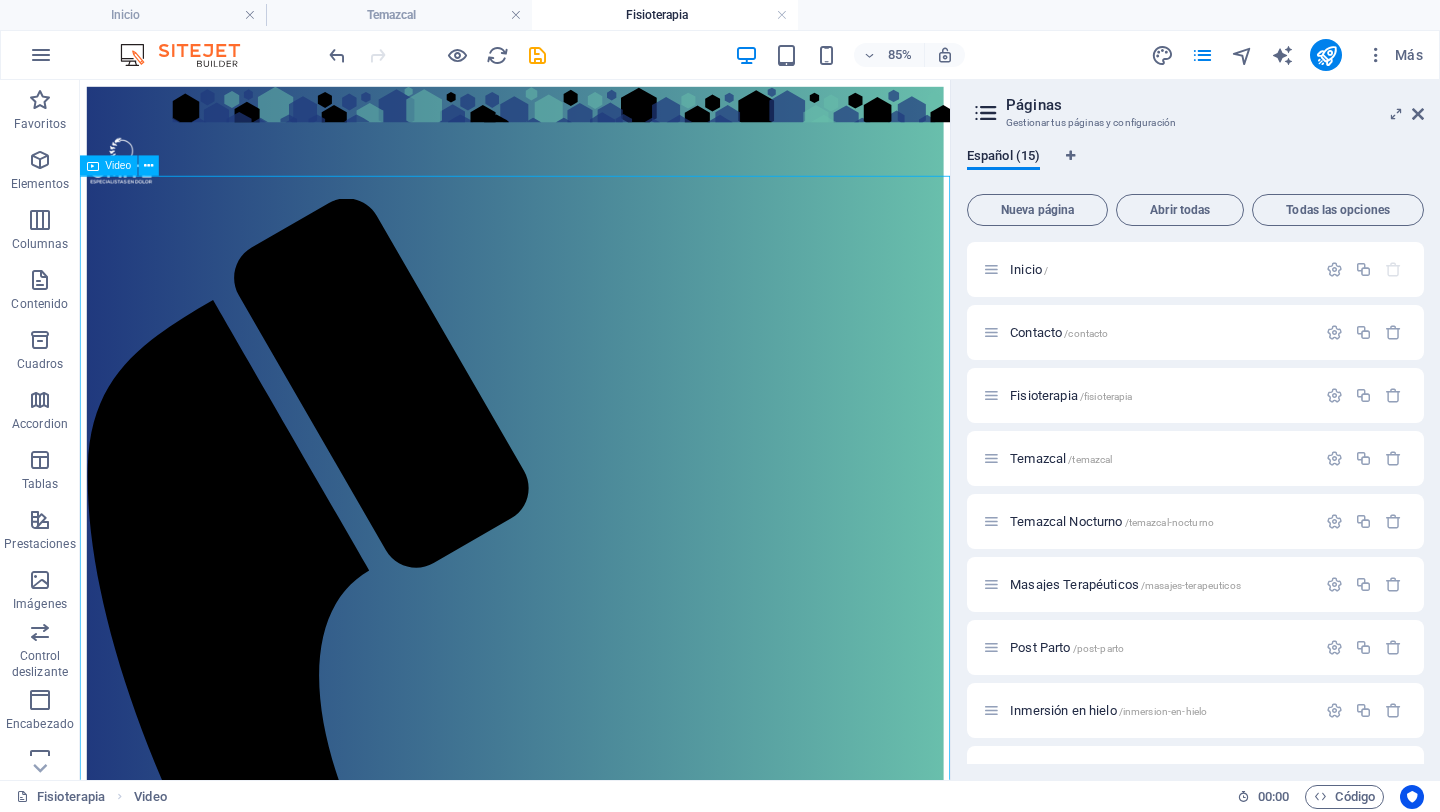 click at bounding box center [93, 166] 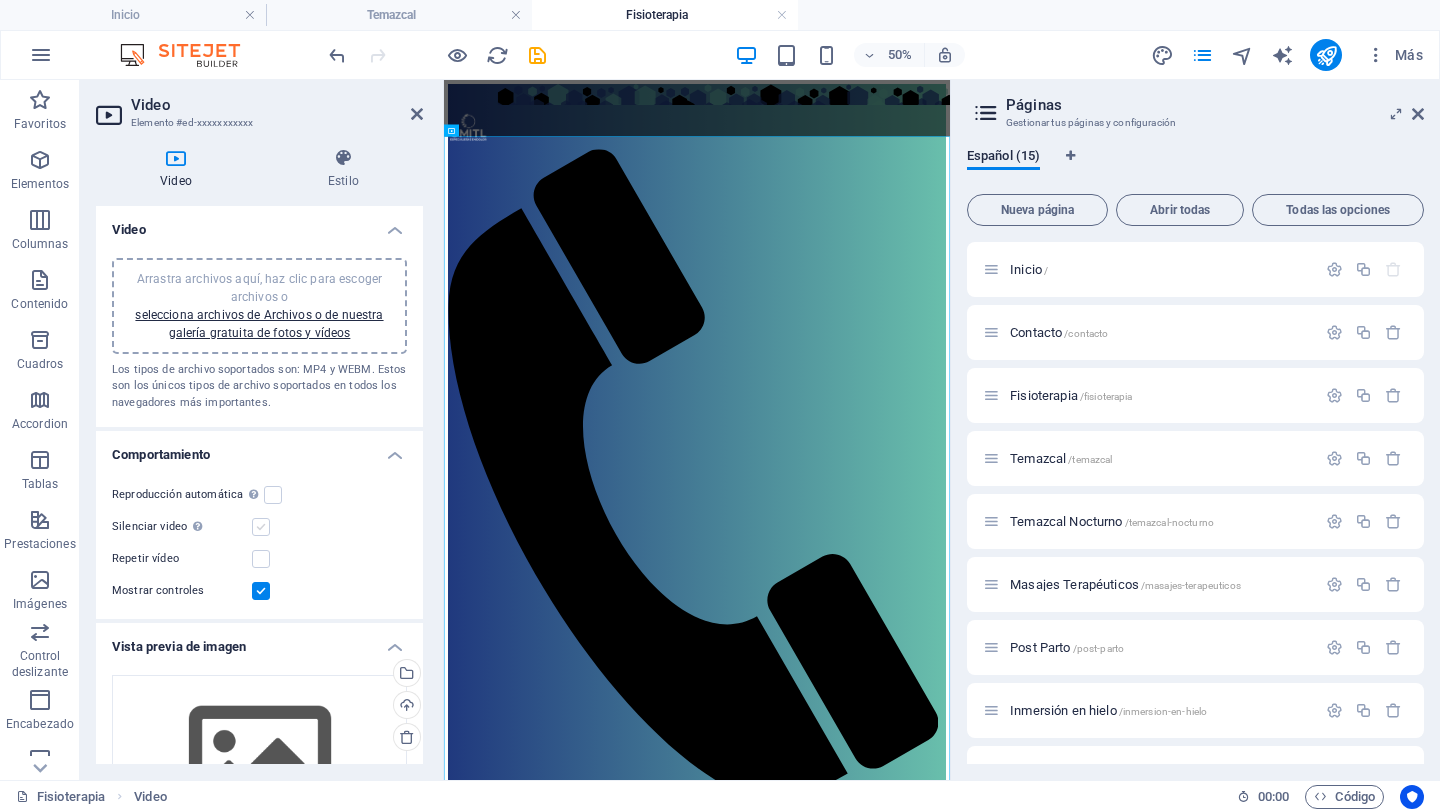 click at bounding box center (261, 527) 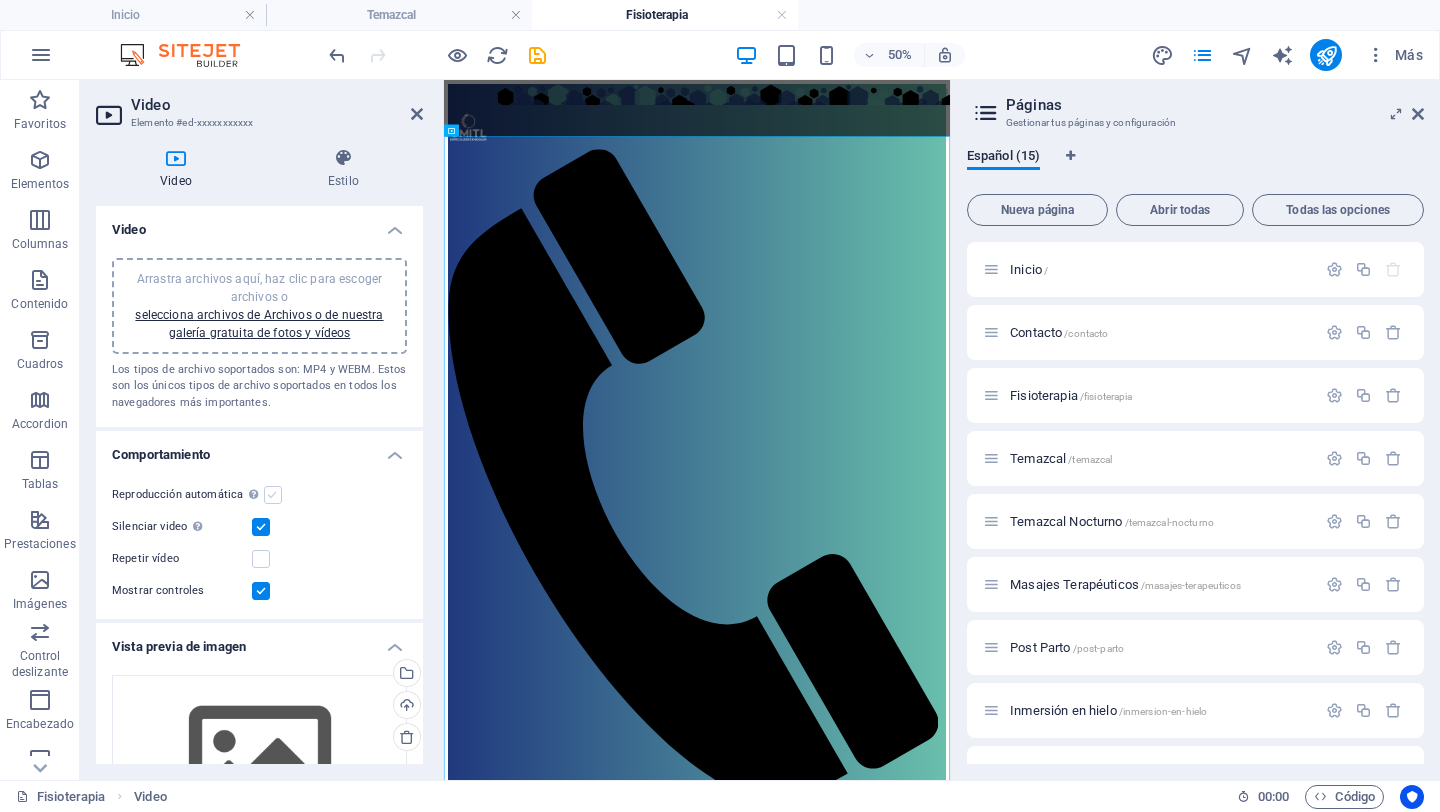 click at bounding box center [273, 495] 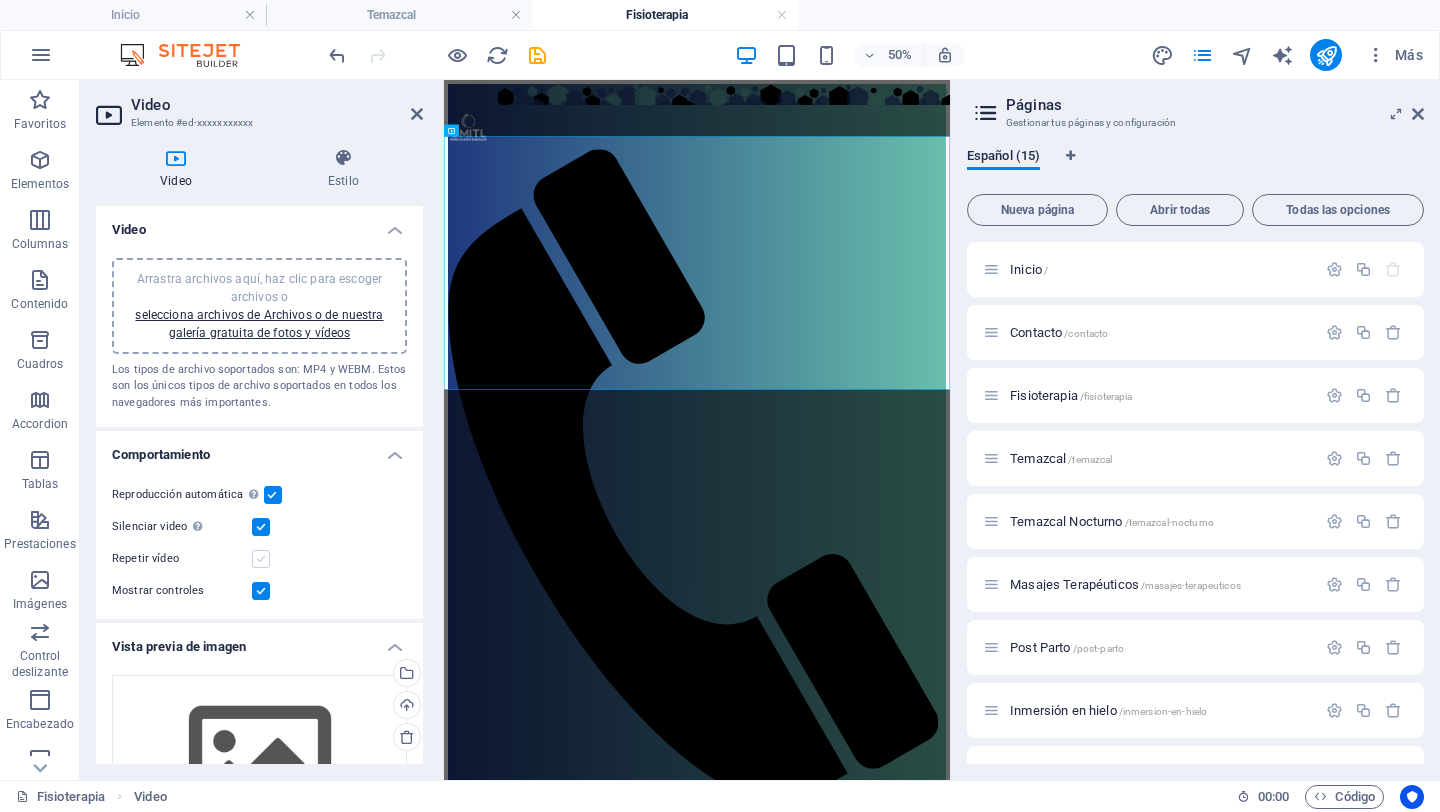 click at bounding box center (261, 559) 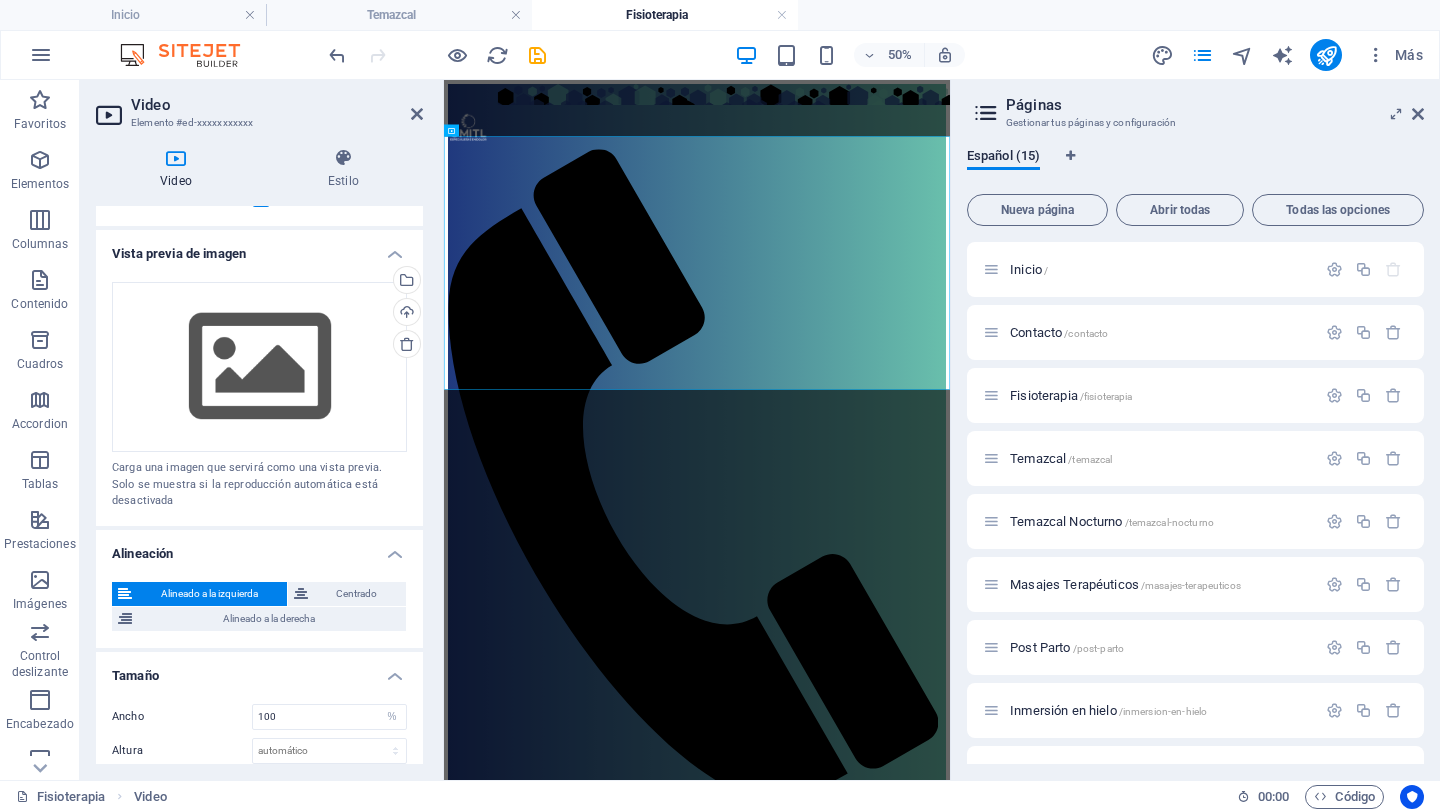 scroll, scrollTop: 458, scrollLeft: 0, axis: vertical 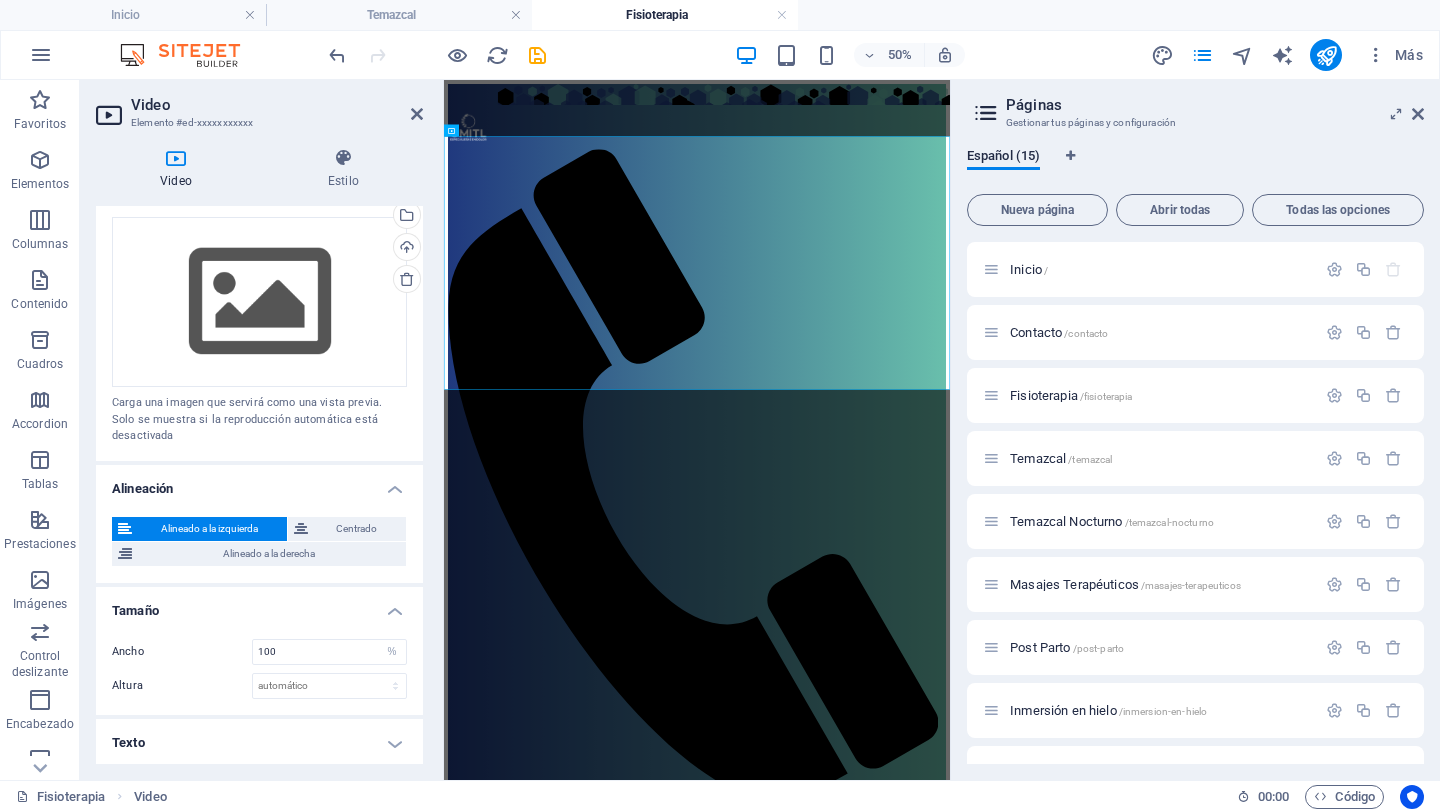 click at bounding box center [1326, 55] 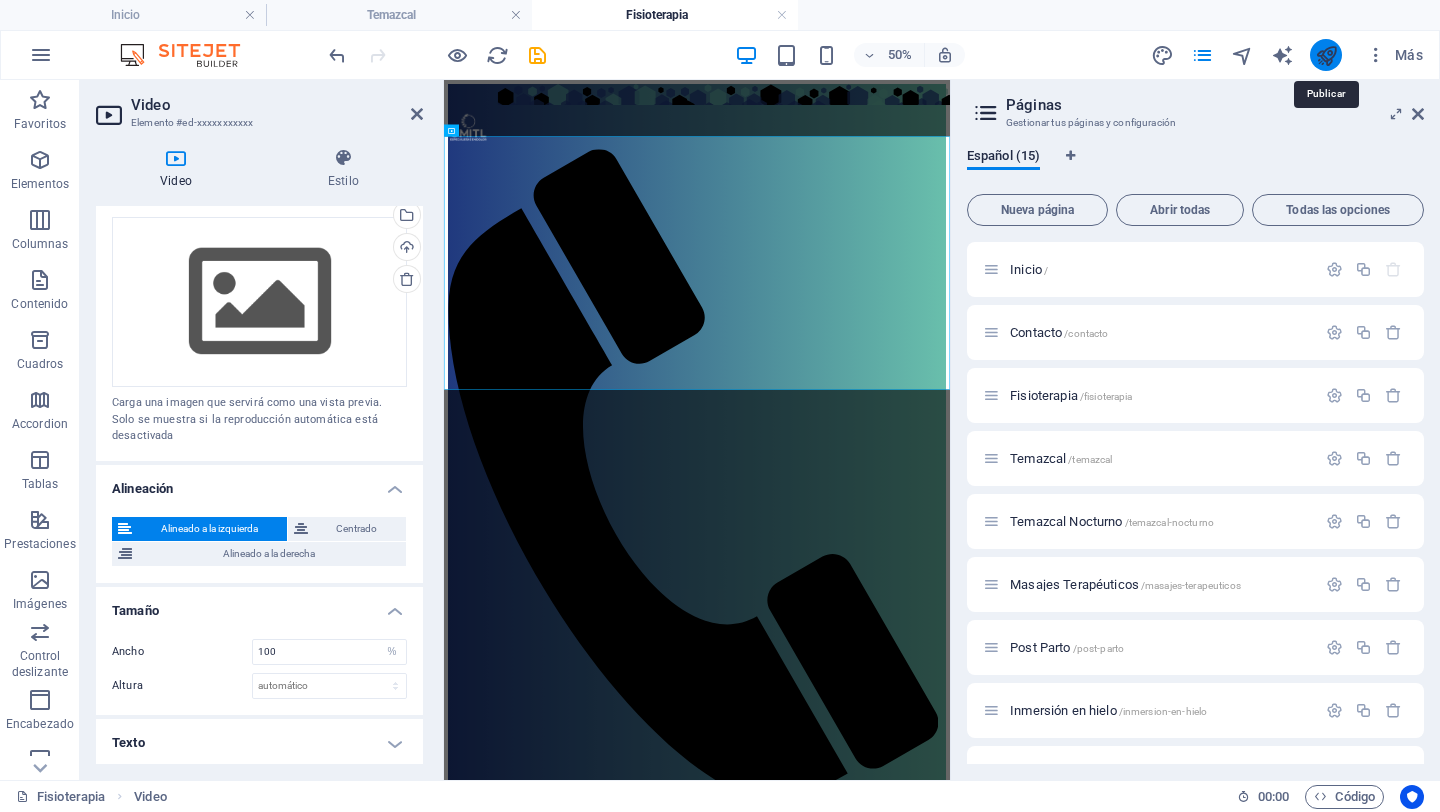click at bounding box center [1326, 55] 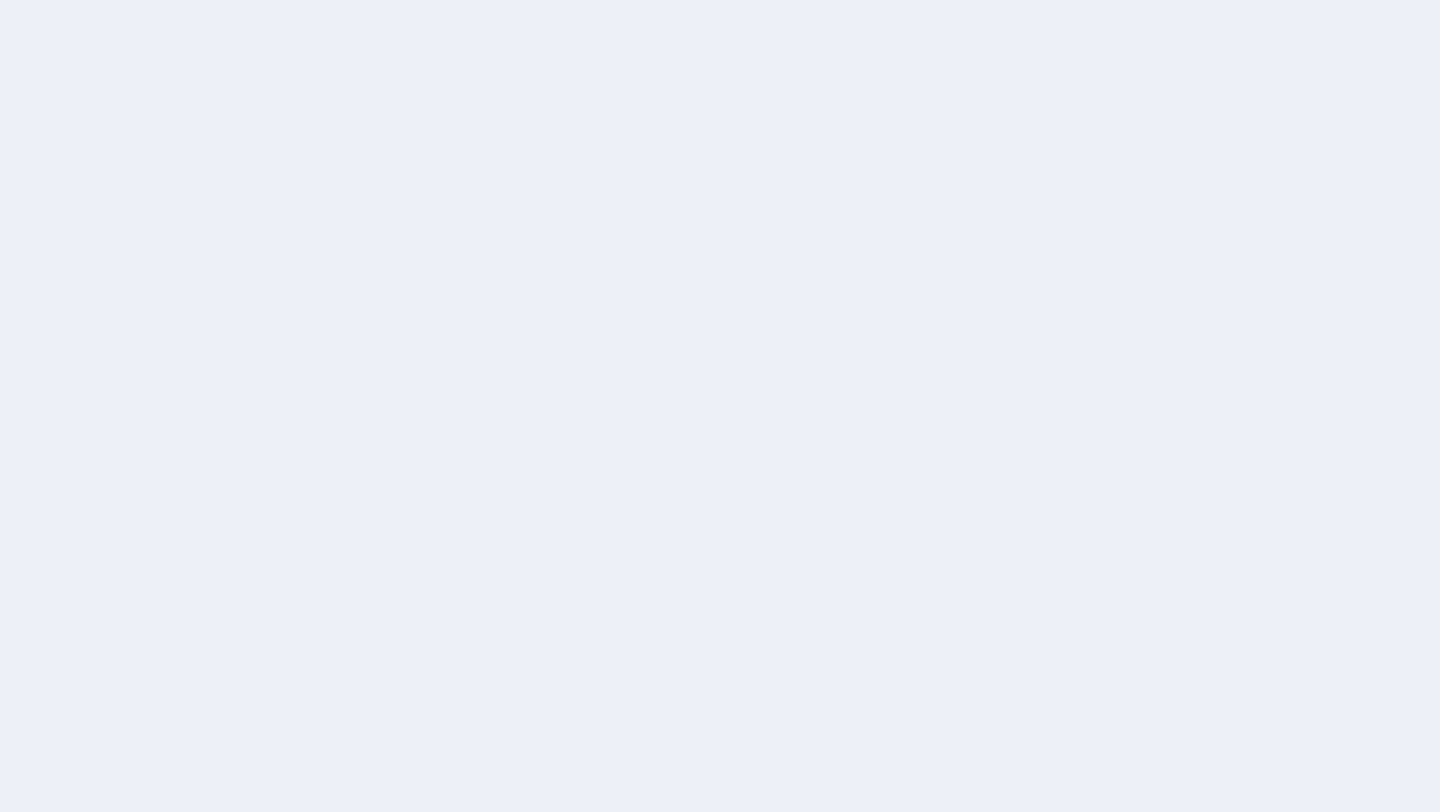 scroll, scrollTop: 0, scrollLeft: 0, axis: both 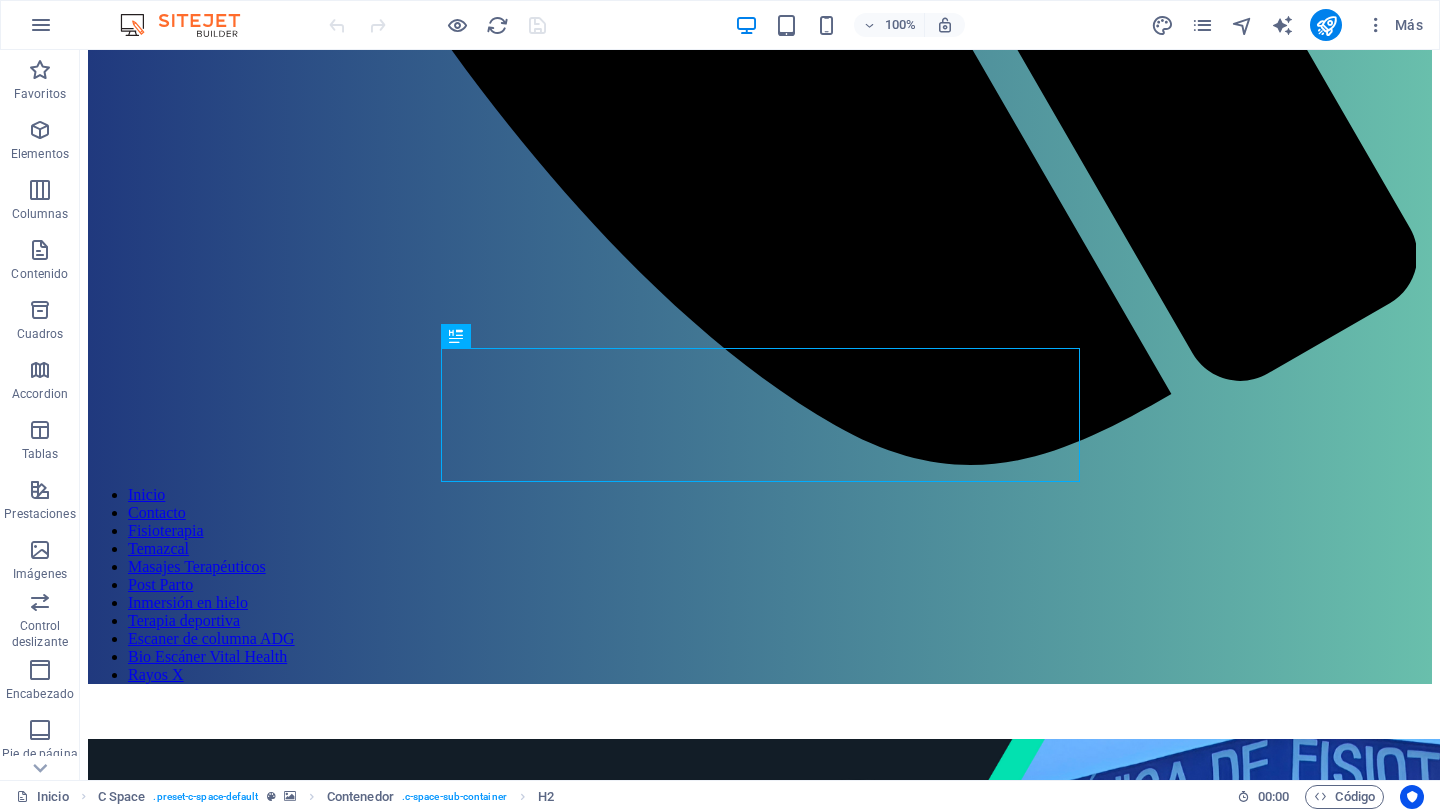click on "Más" at bounding box center [1290, 25] 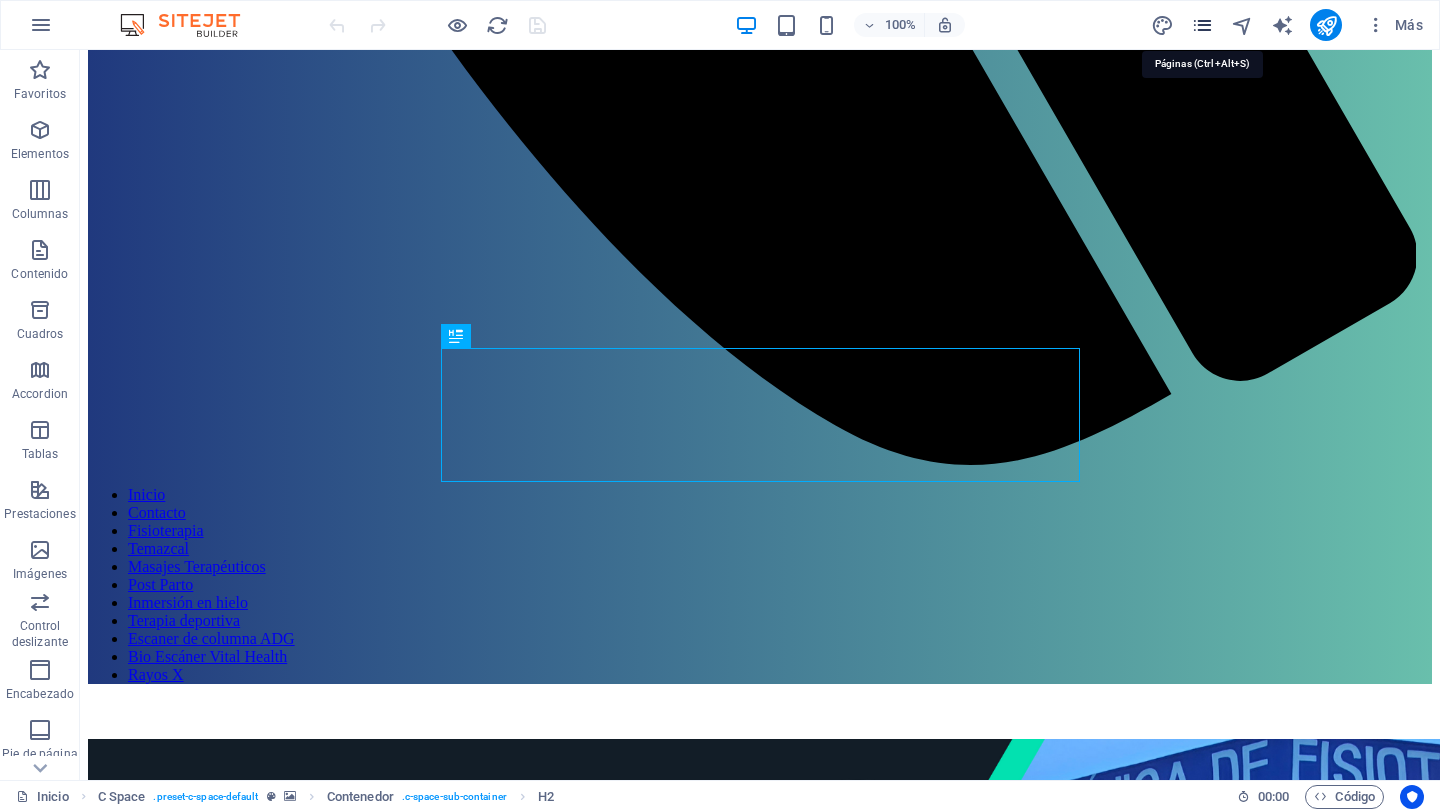 click at bounding box center [1202, 25] 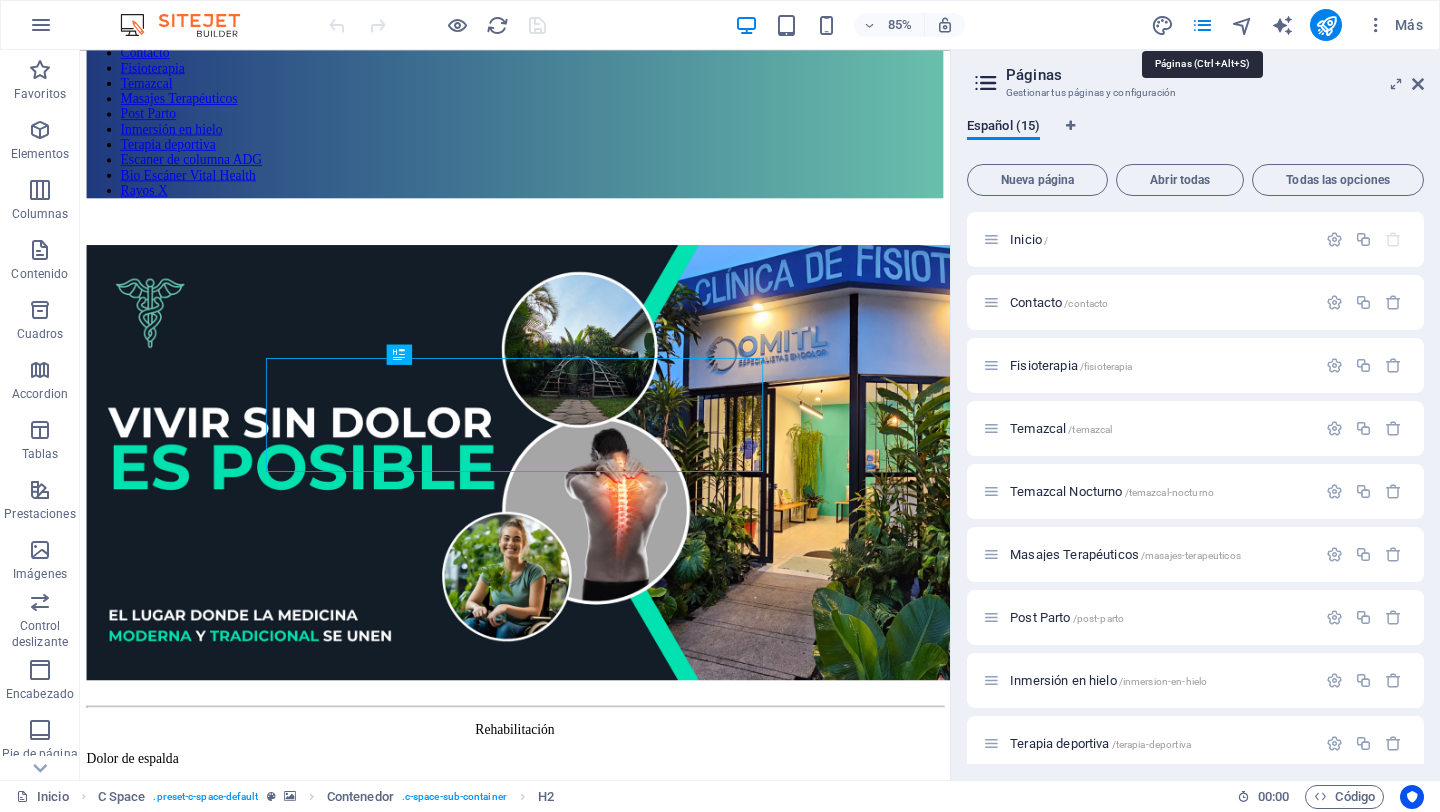 scroll, scrollTop: 1333, scrollLeft: 0, axis: vertical 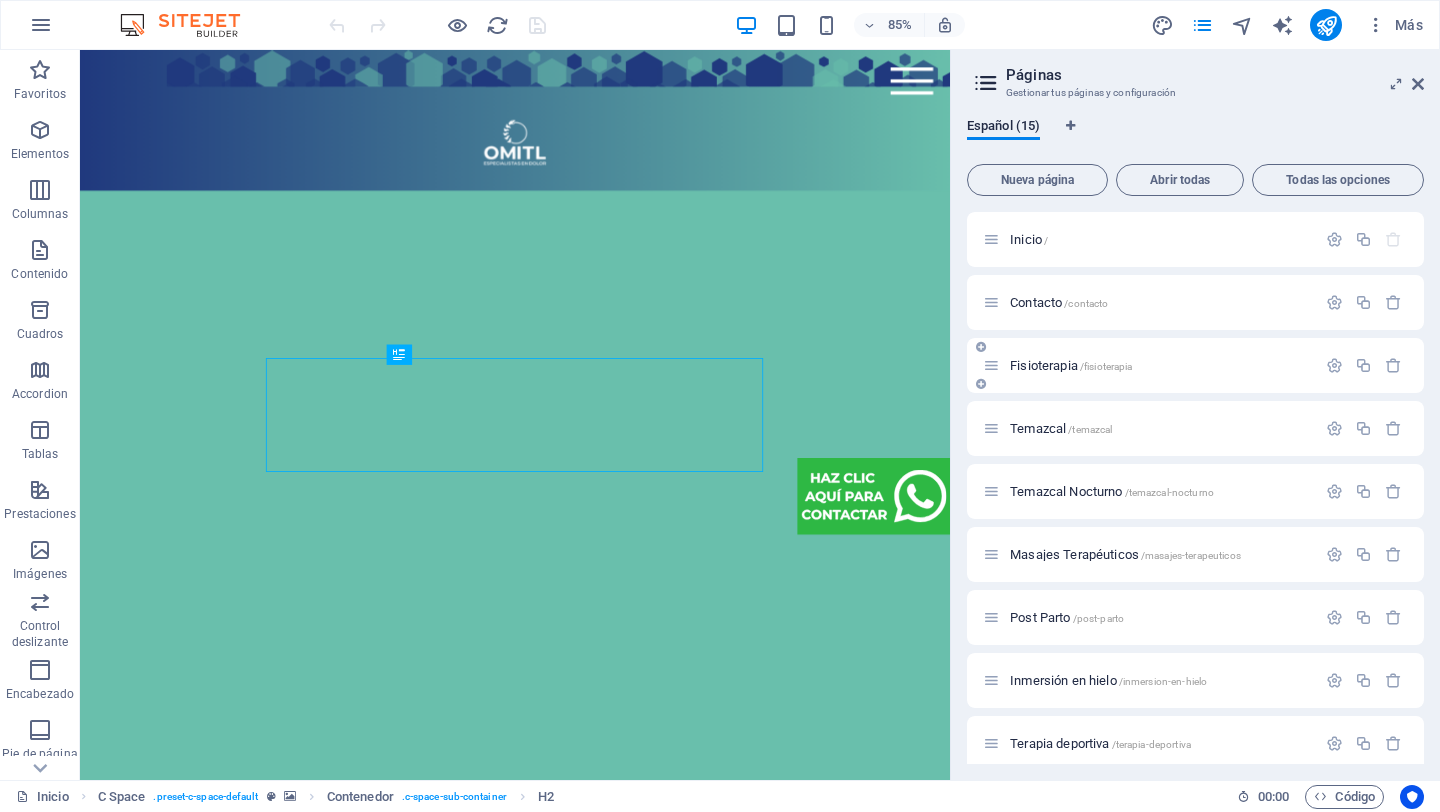 click on "Fisioterapia /fisioterapia" at bounding box center [1071, 365] 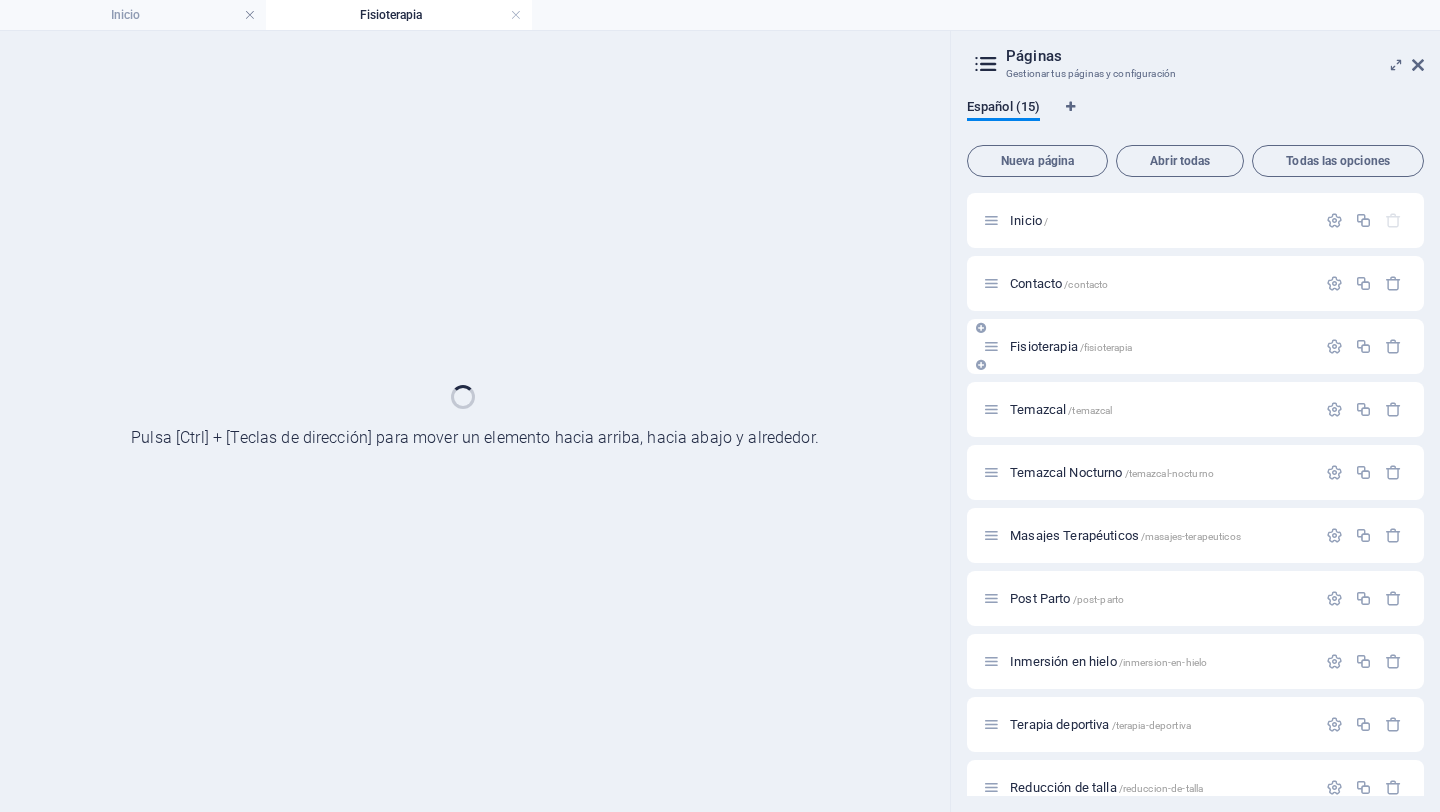 click on "Fisioterapia /fisioterapia" at bounding box center (1195, 346) 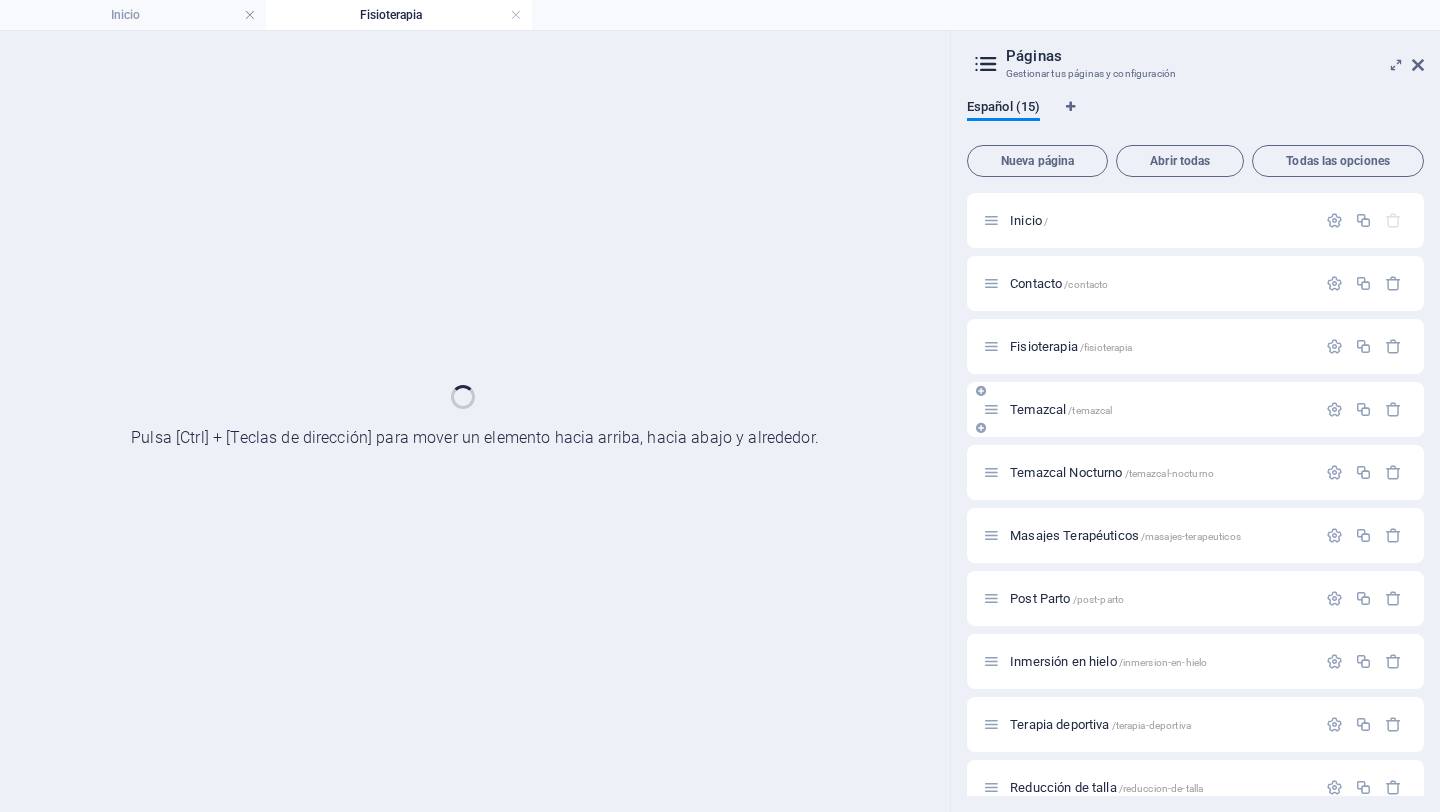 click on "Temazcal /temazcal" at bounding box center (1061, 409) 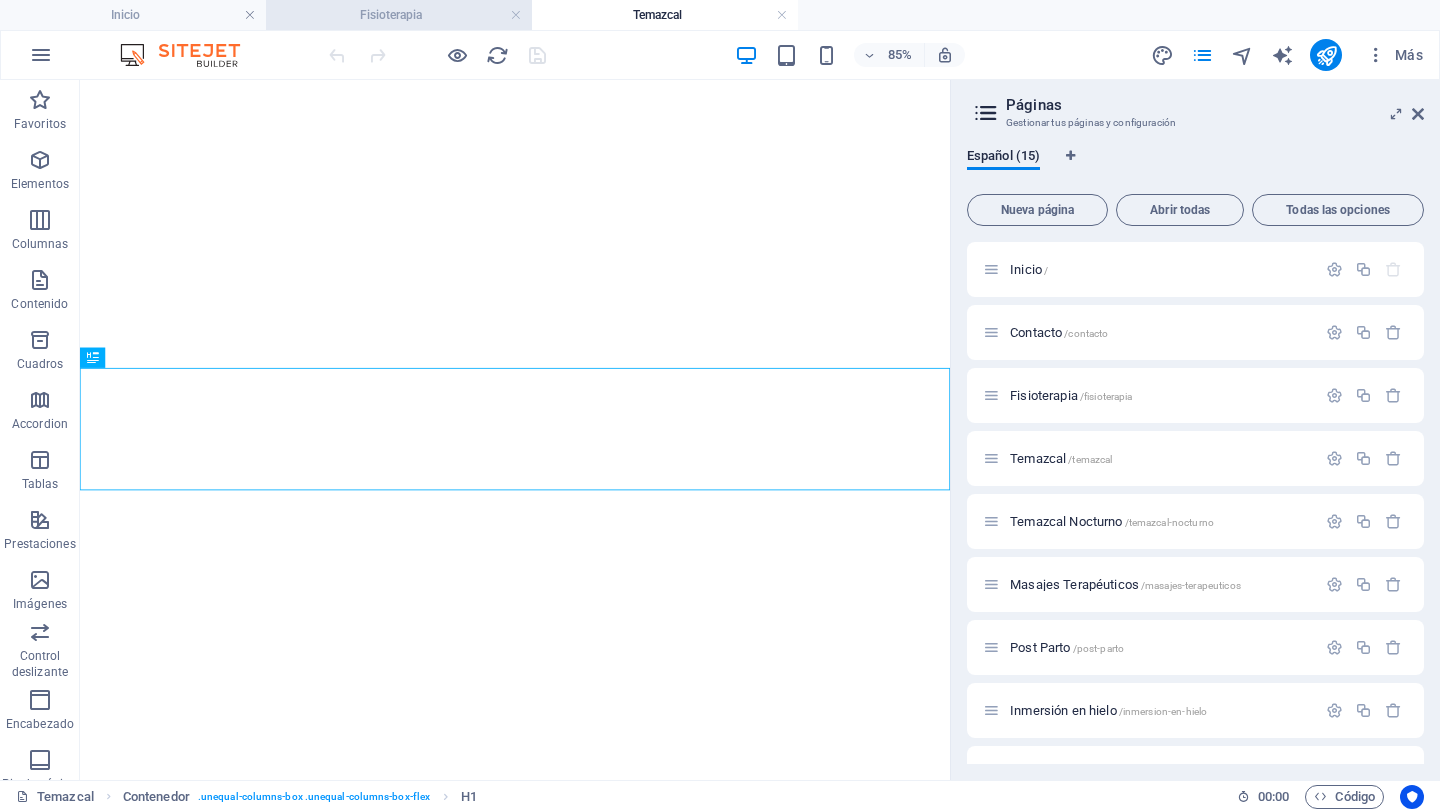 scroll, scrollTop: 0, scrollLeft: 0, axis: both 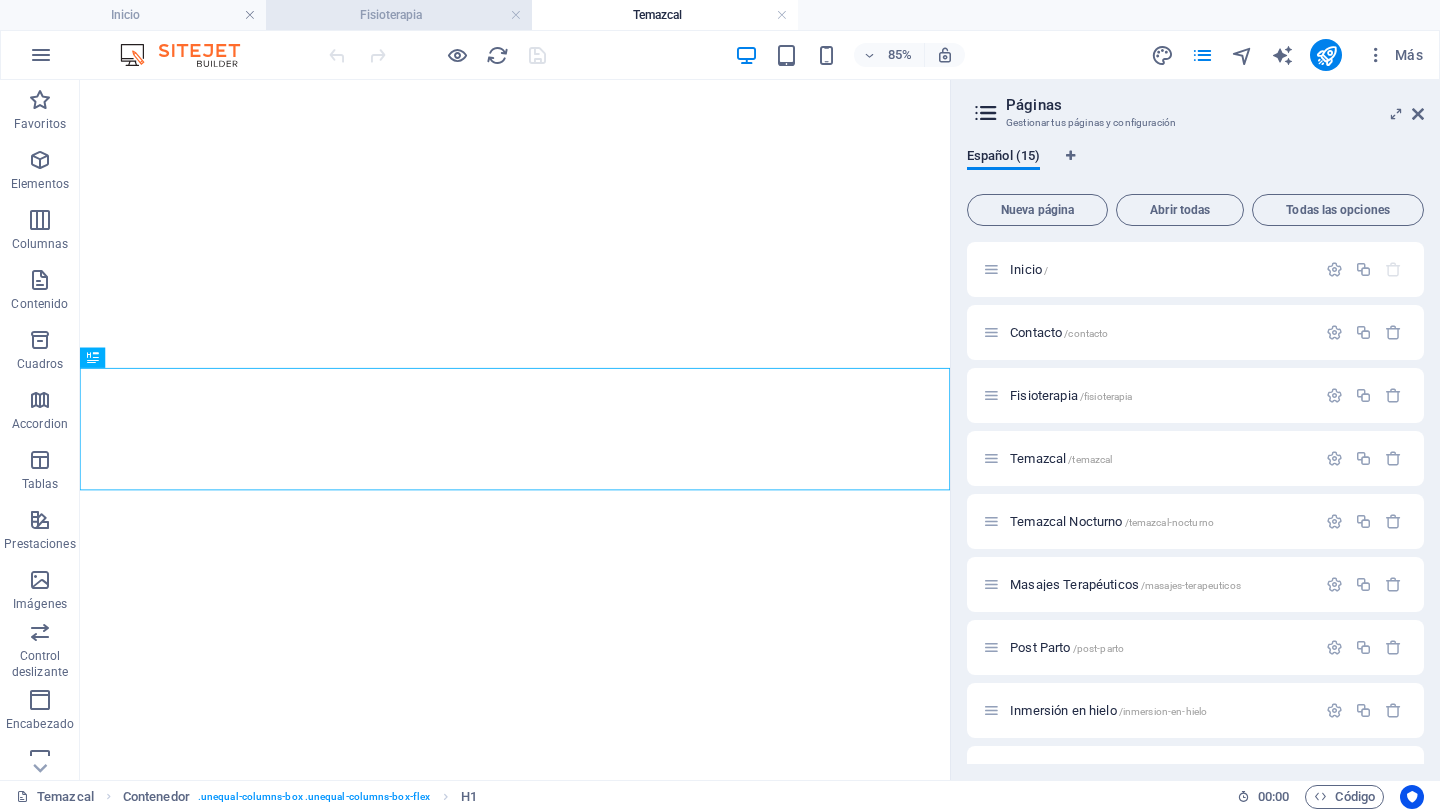 click on "Fisioterapia" at bounding box center [399, 15] 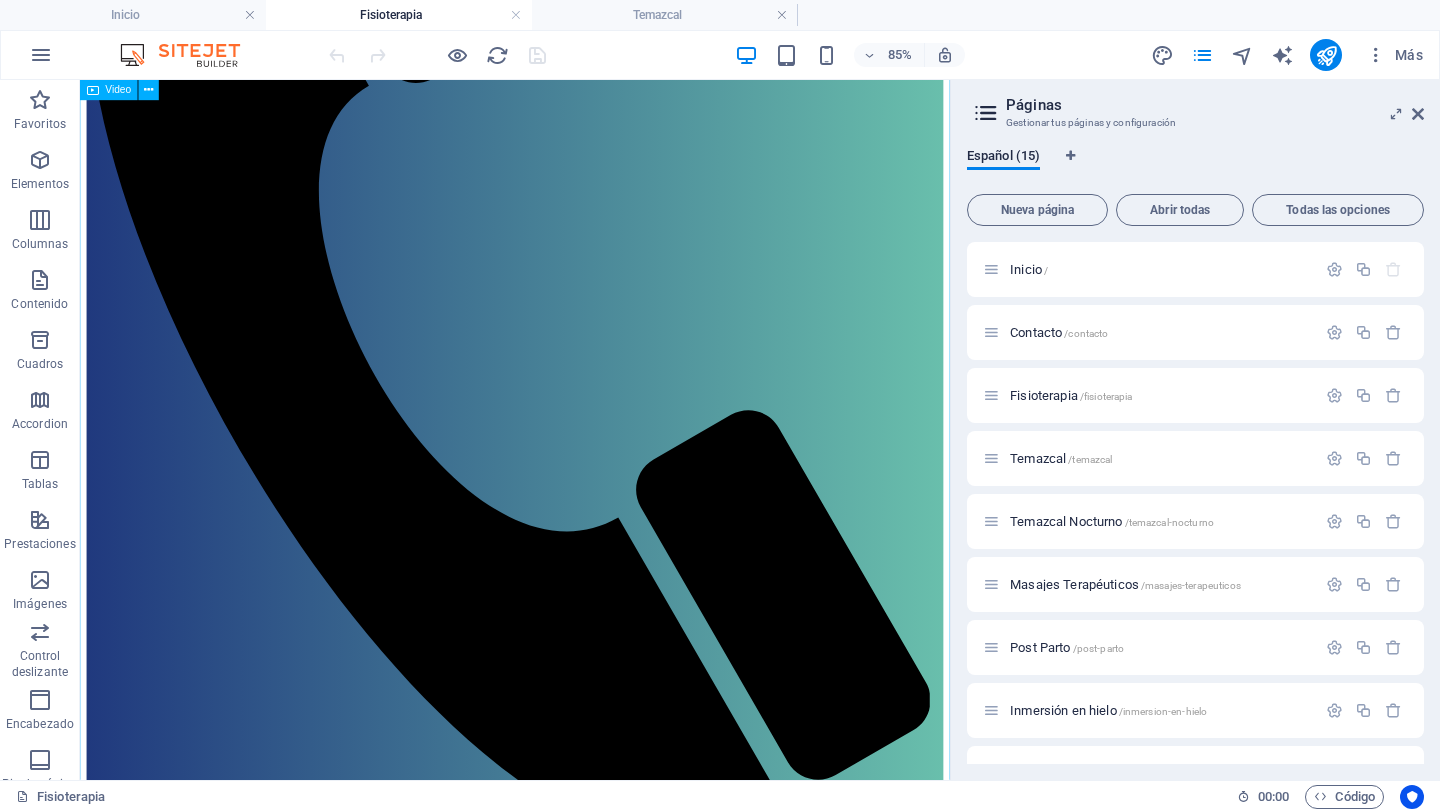 scroll, scrollTop: 558, scrollLeft: 0, axis: vertical 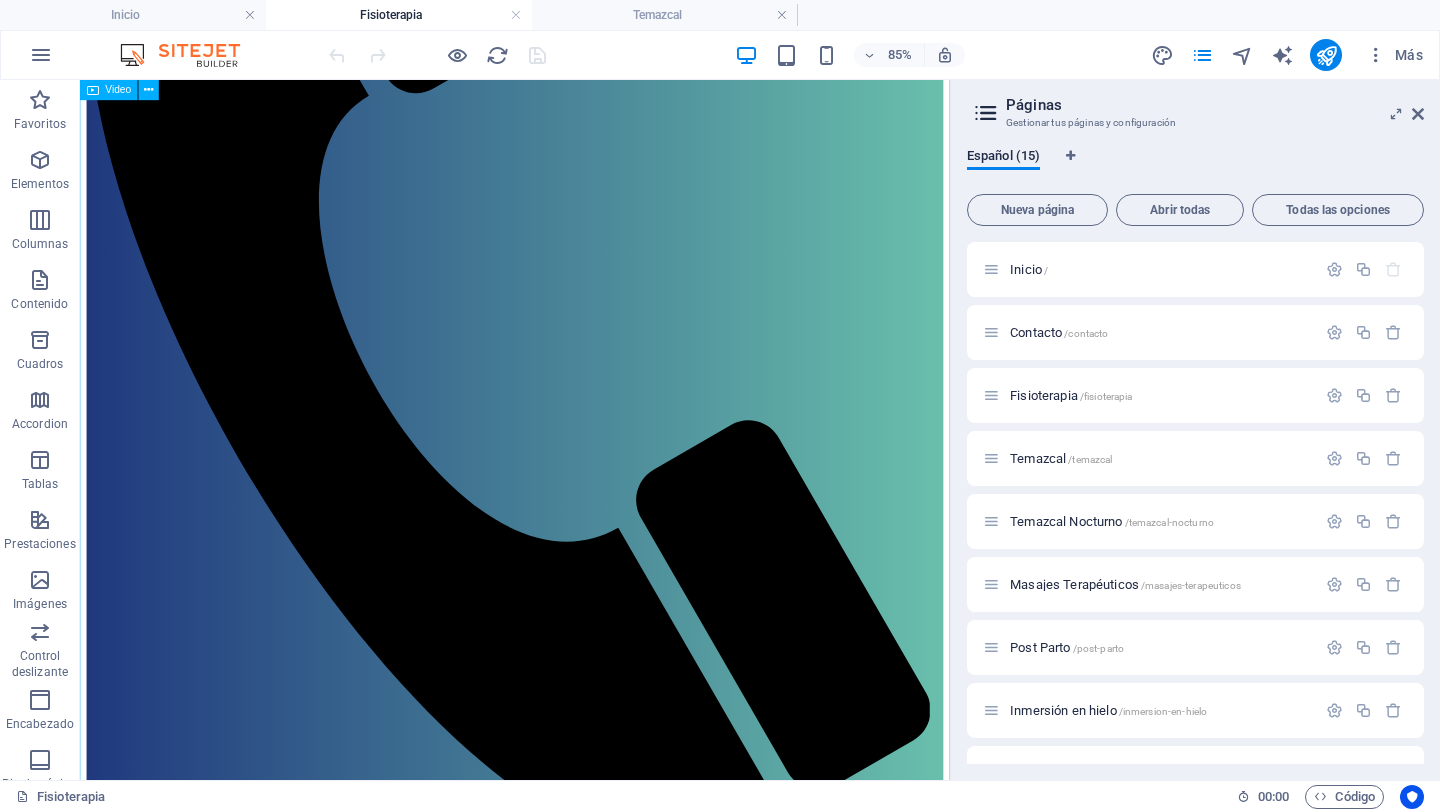 click at bounding box center [592, 1467] 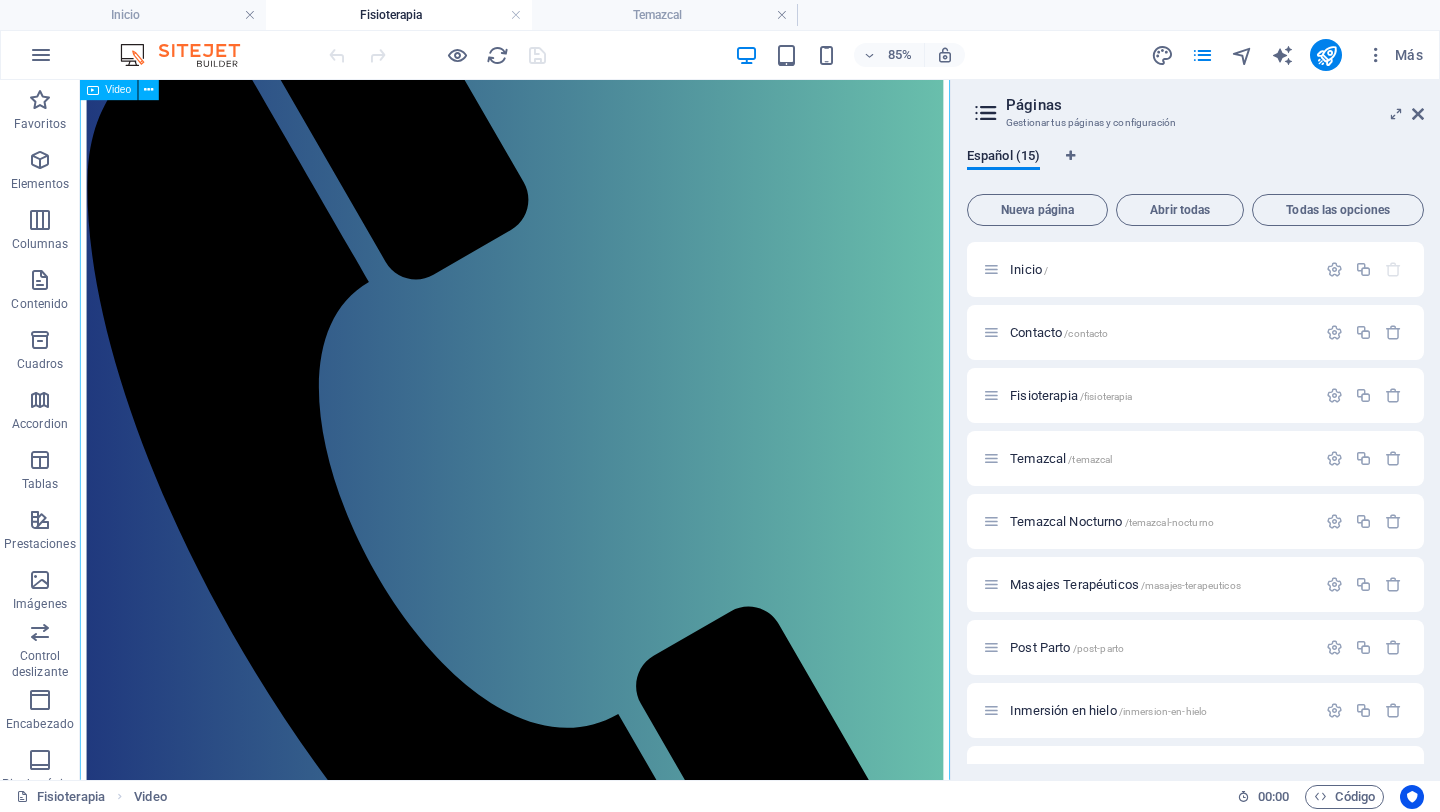 scroll, scrollTop: 0, scrollLeft: 0, axis: both 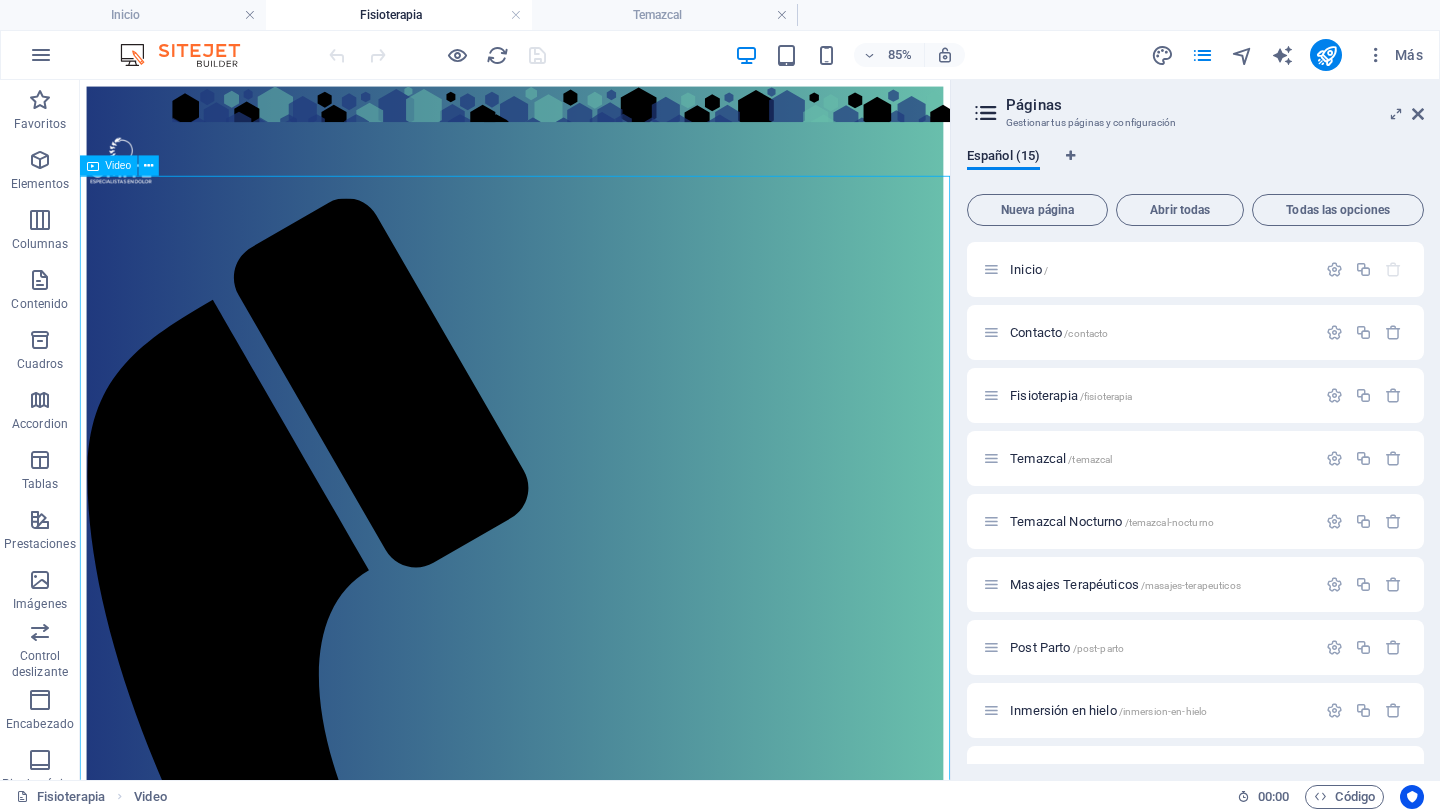 click on "Video" at bounding box center [119, 166] 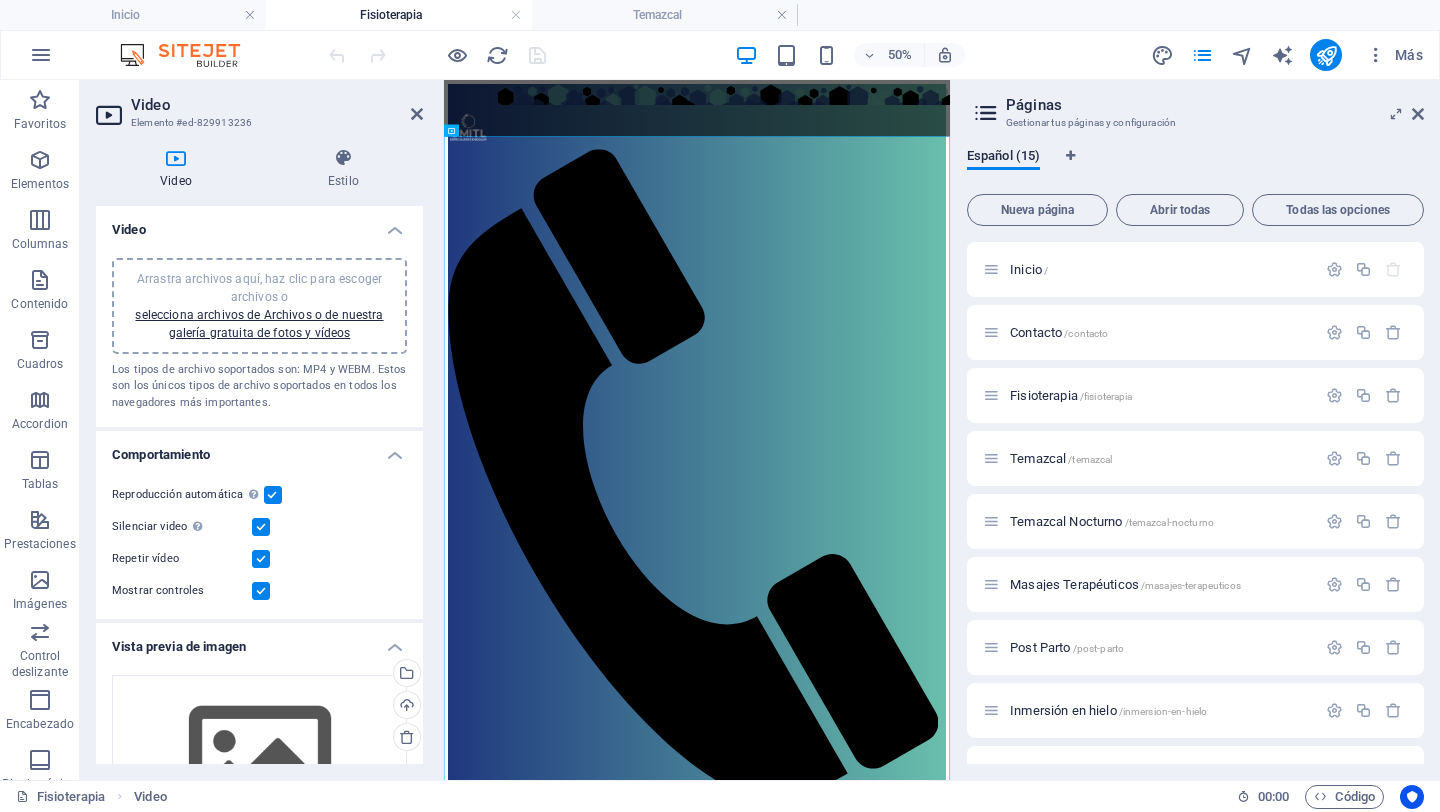 click at bounding box center (261, 527) 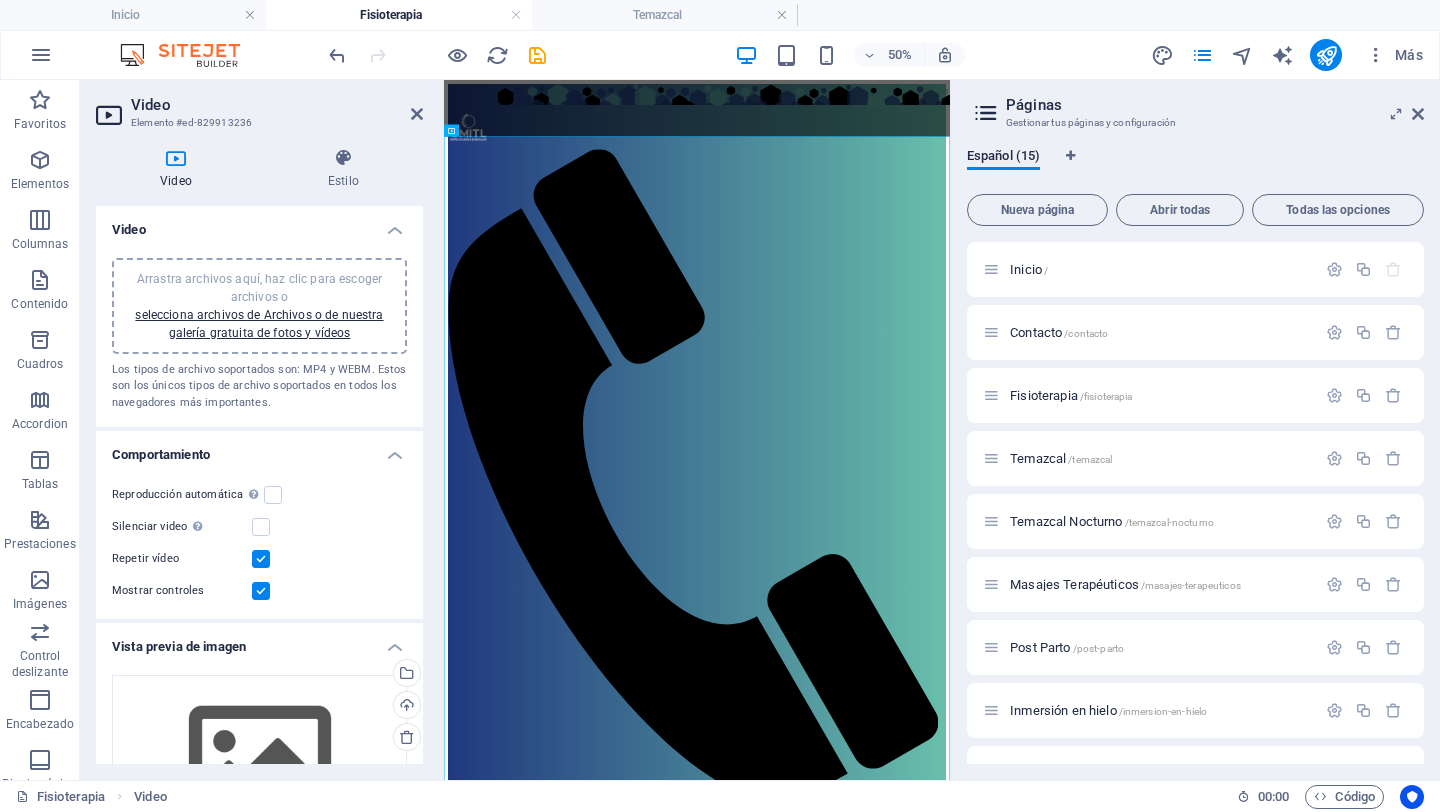 click on "50% Más" at bounding box center (720, 55) 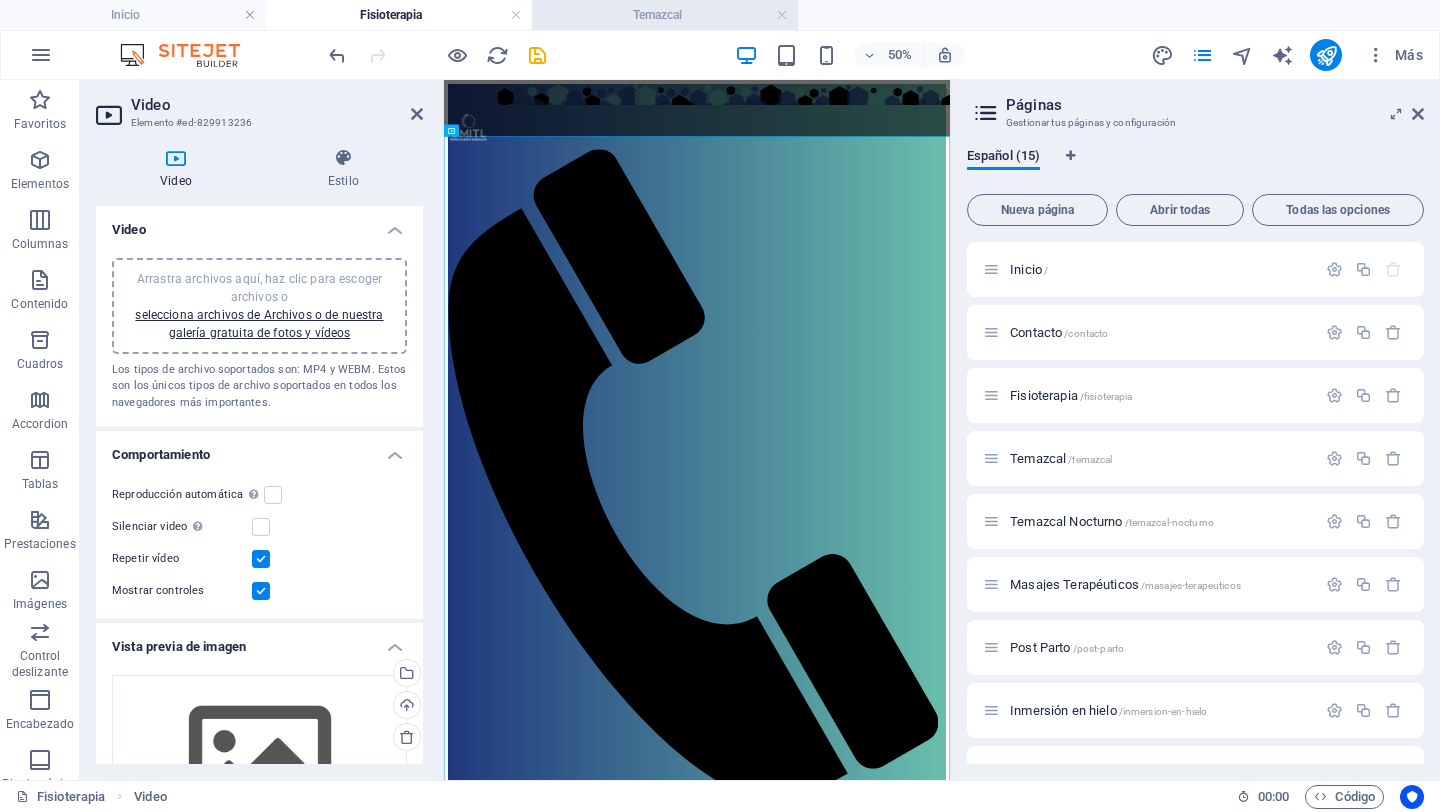 click on "Temazcal" at bounding box center (665, 15) 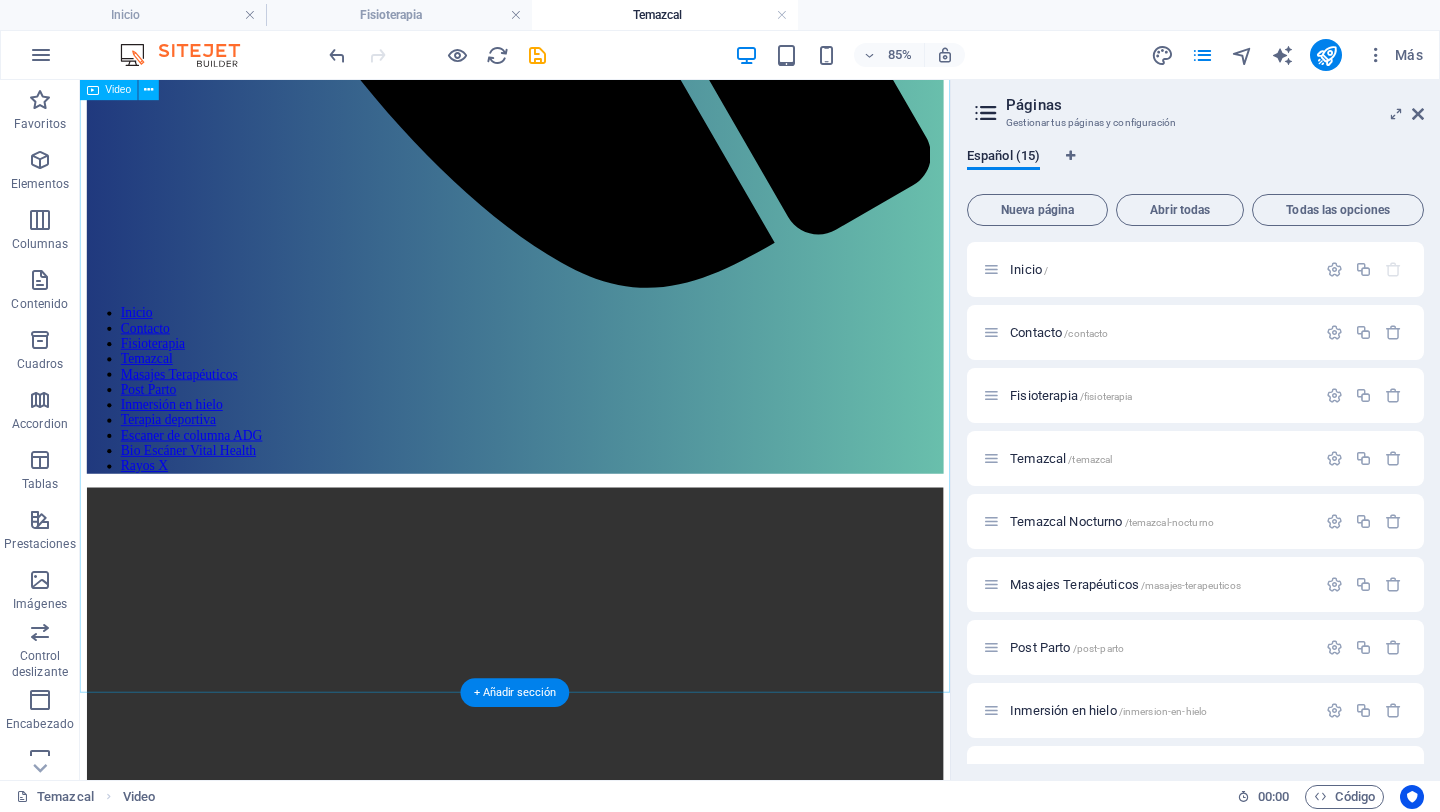click at bounding box center [592, 813] 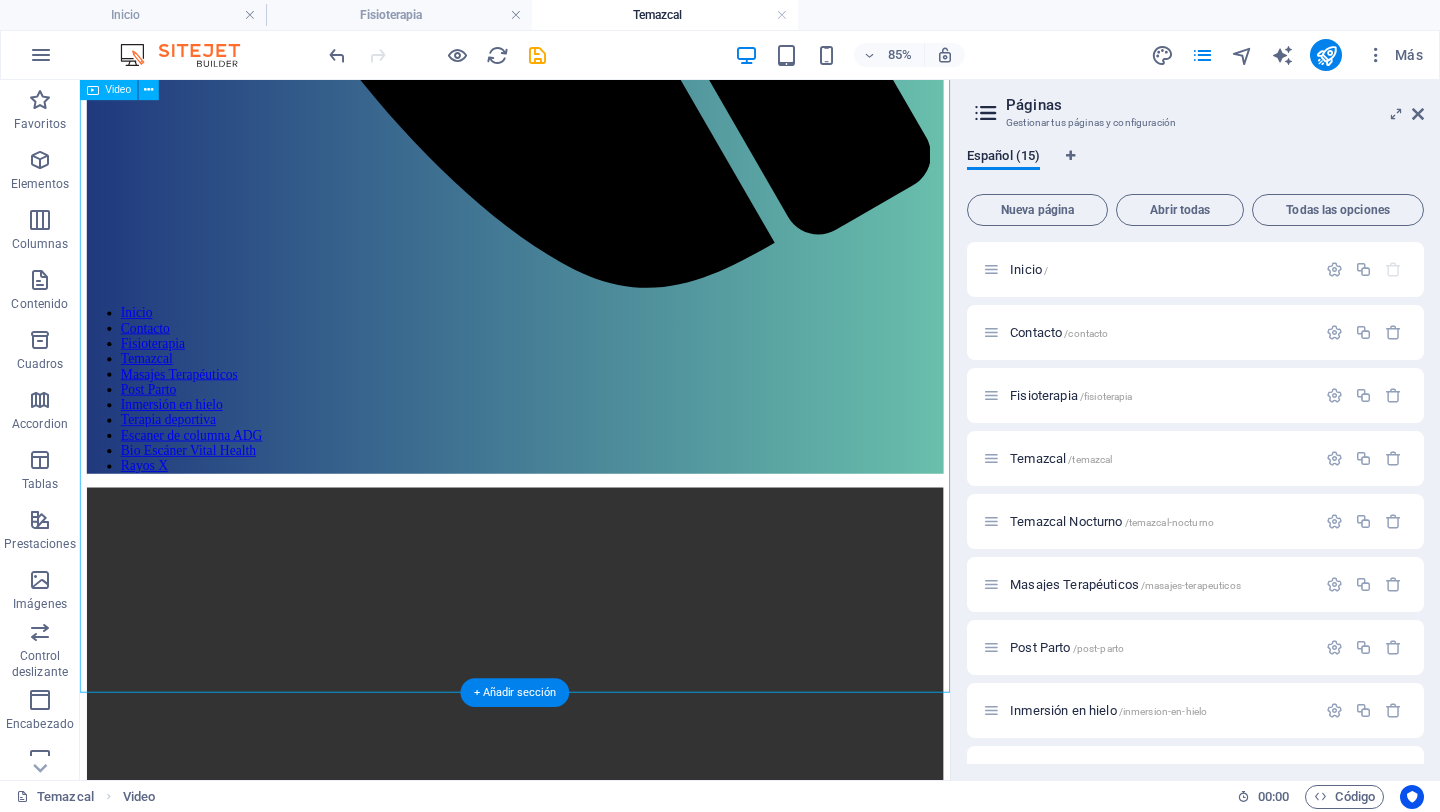 click at bounding box center [592, 813] 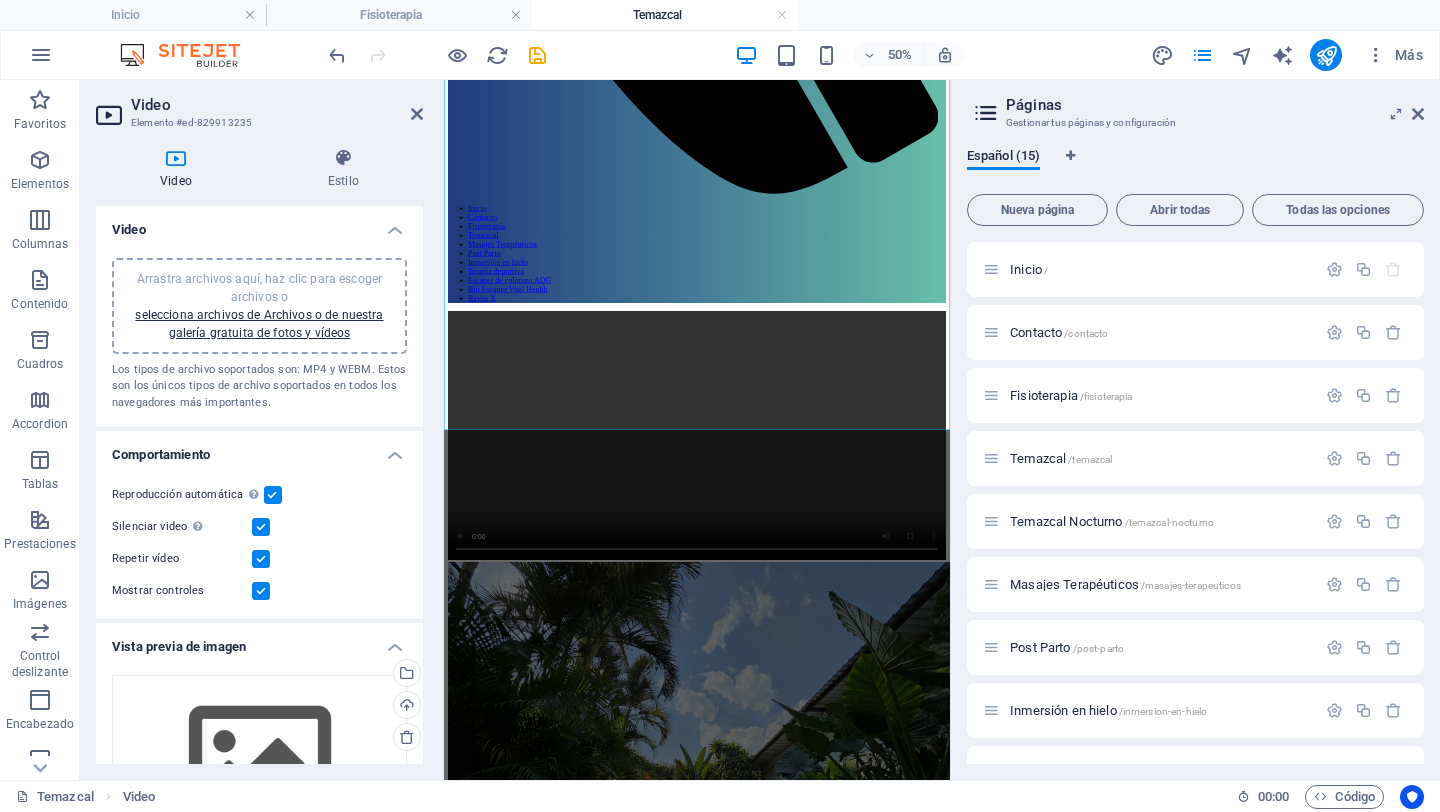 click at bounding box center (261, 527) 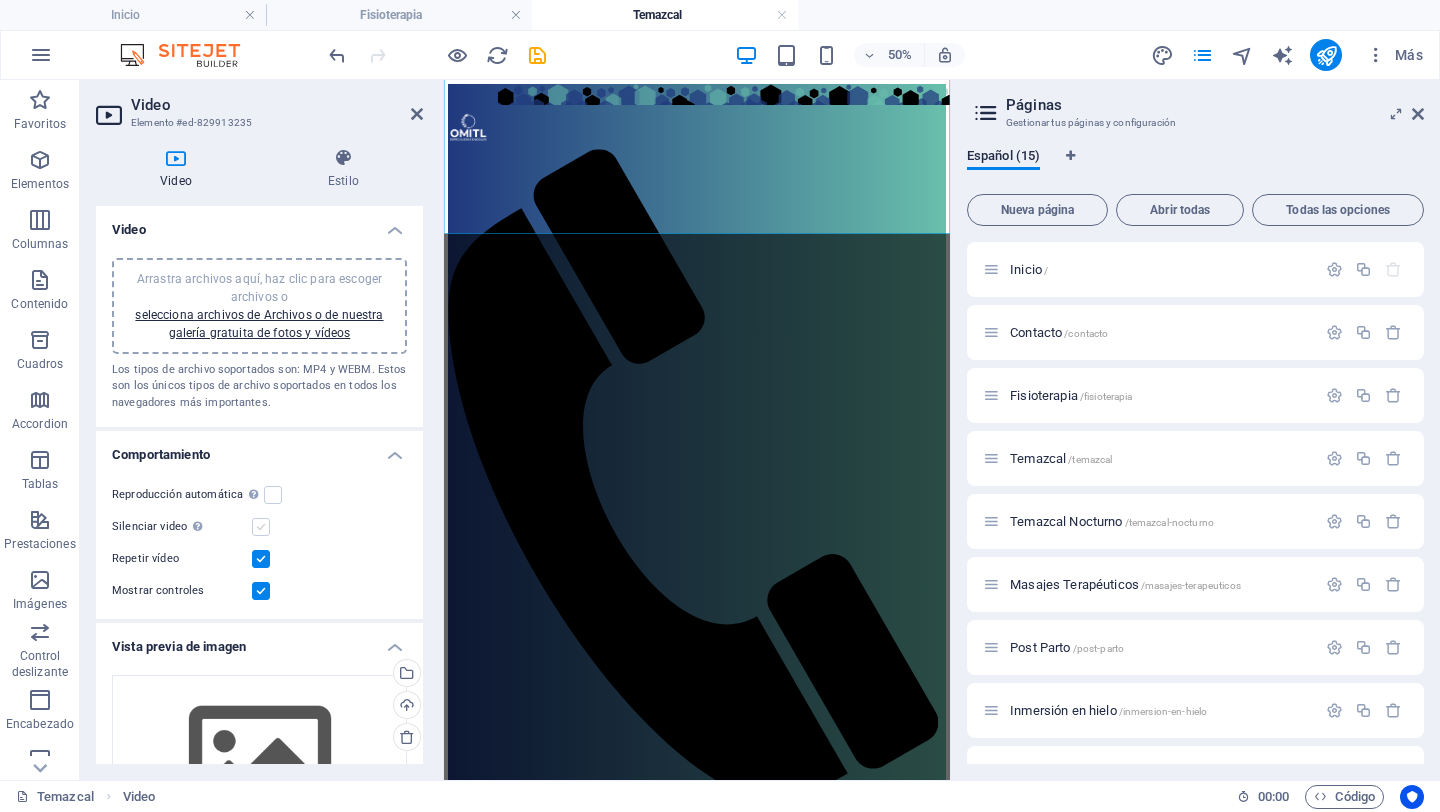 scroll, scrollTop: 312, scrollLeft: 0, axis: vertical 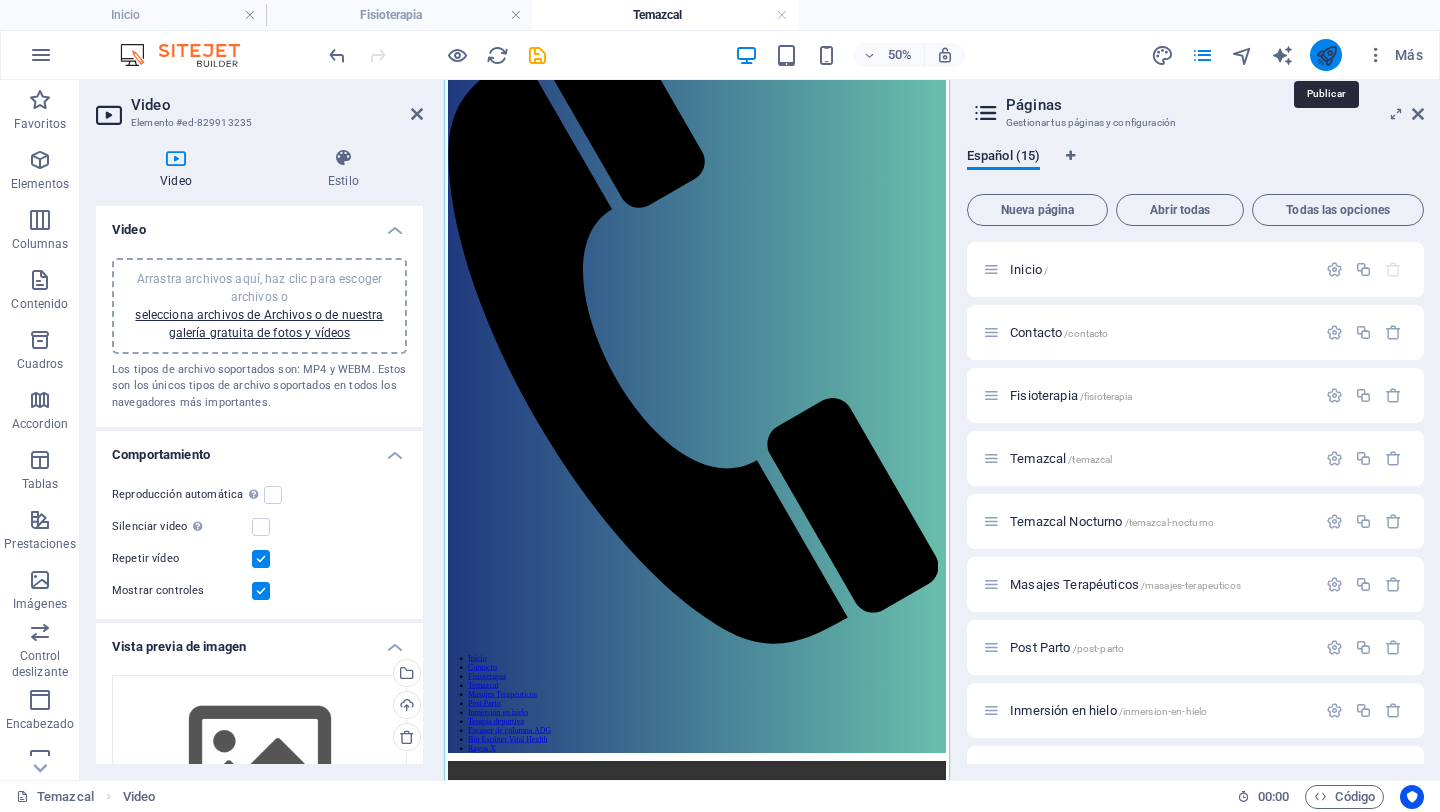 click at bounding box center (1326, 55) 